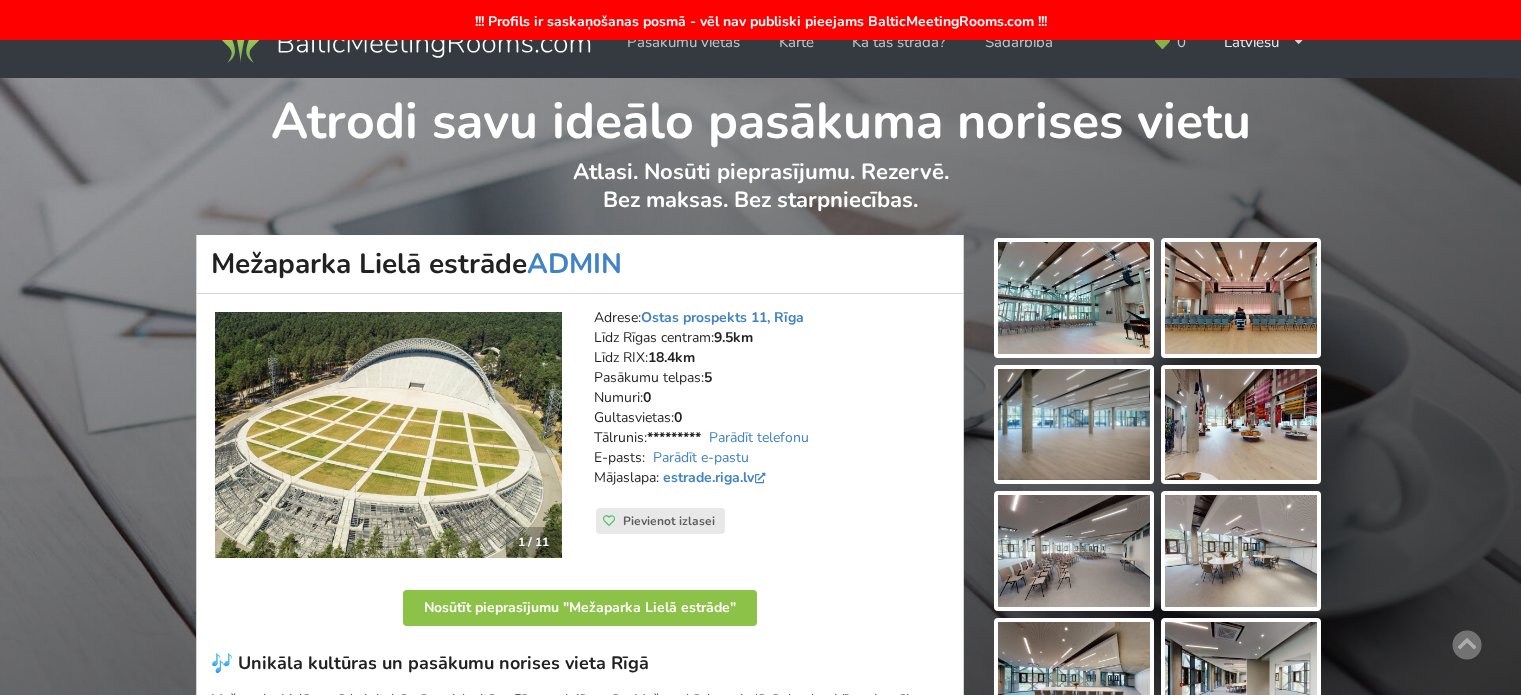scroll, scrollTop: 0, scrollLeft: 0, axis: both 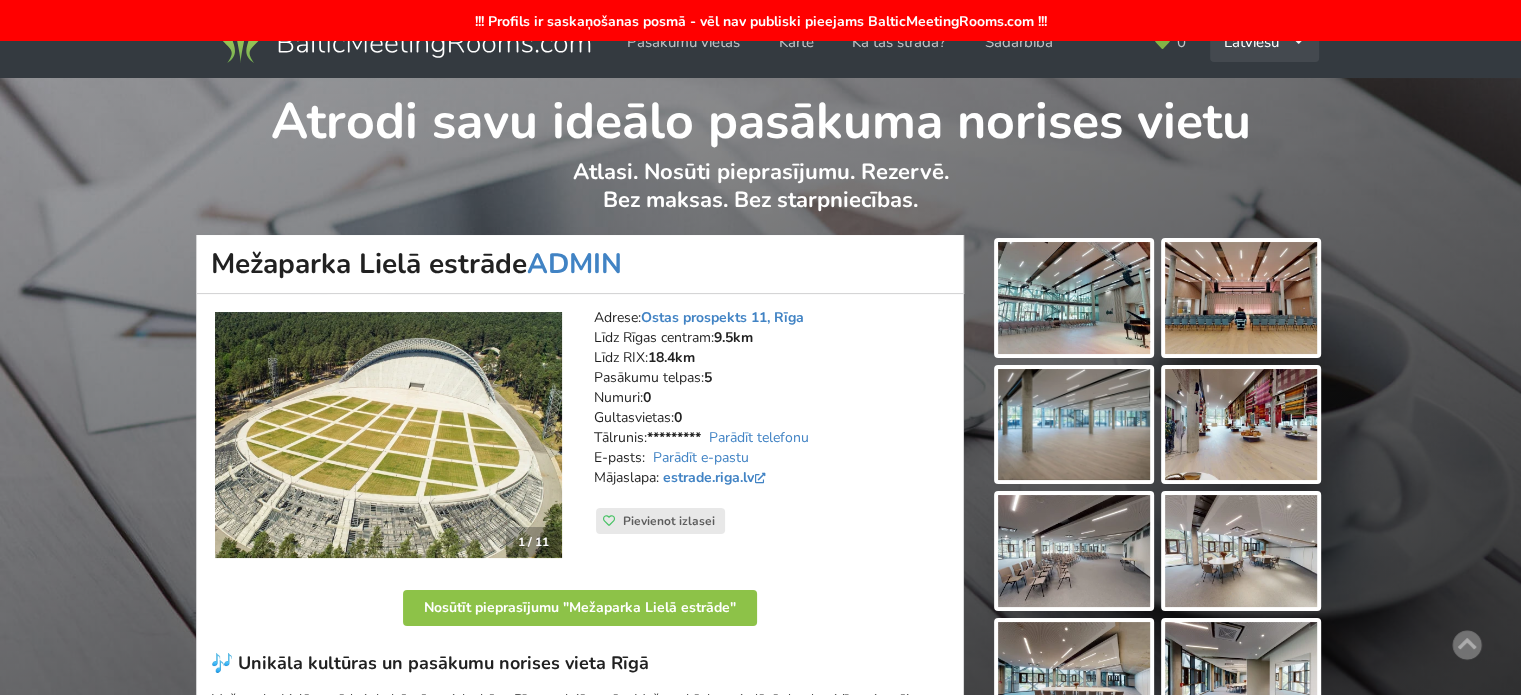 click at bounding box center (1298, 42) 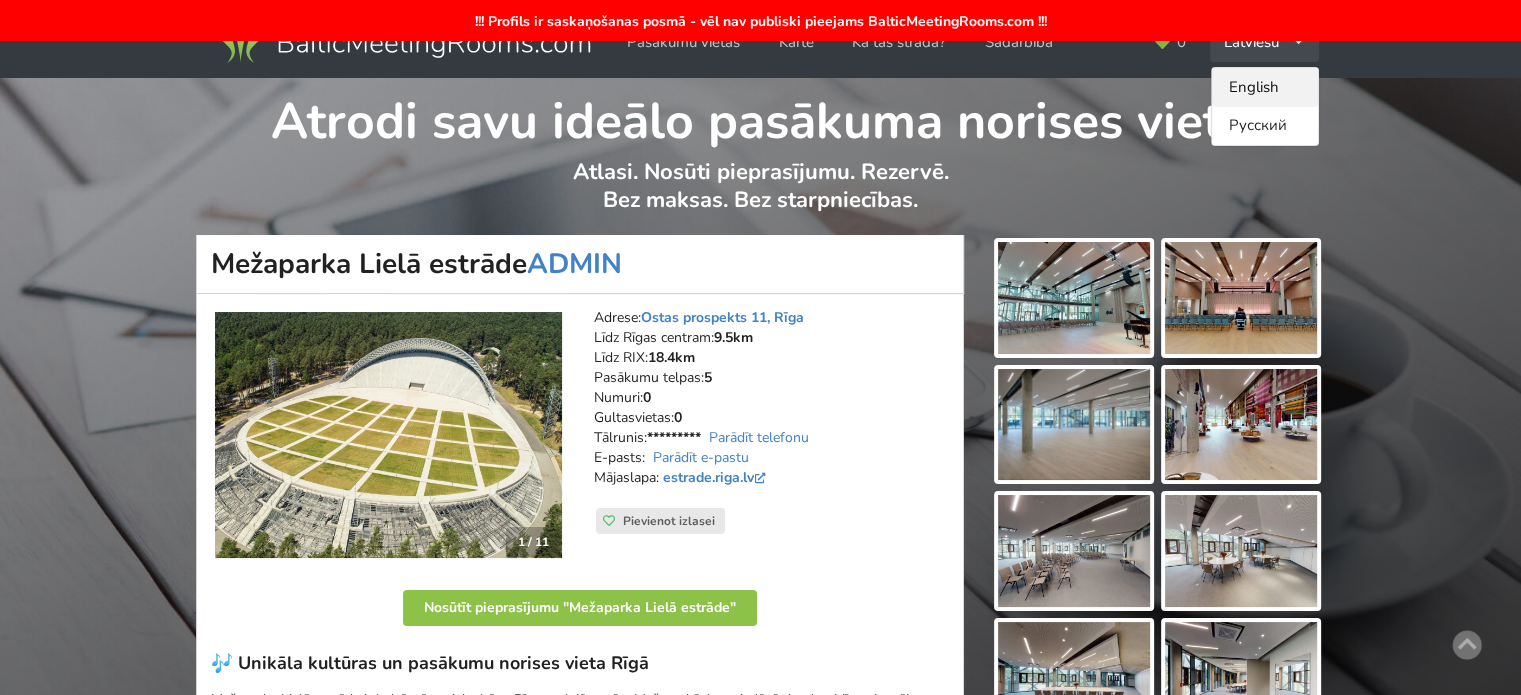 click on "English" at bounding box center [1265, 87] 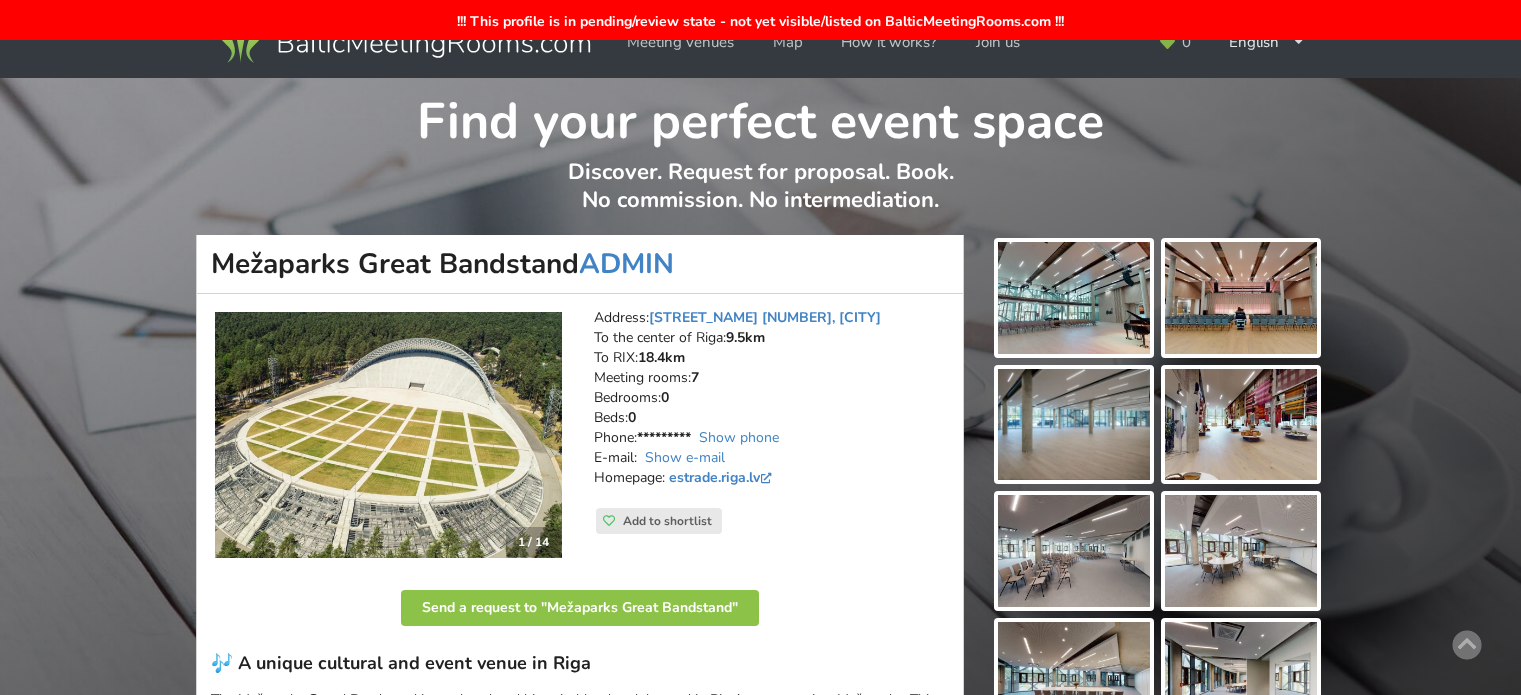 scroll, scrollTop: 0, scrollLeft: 0, axis: both 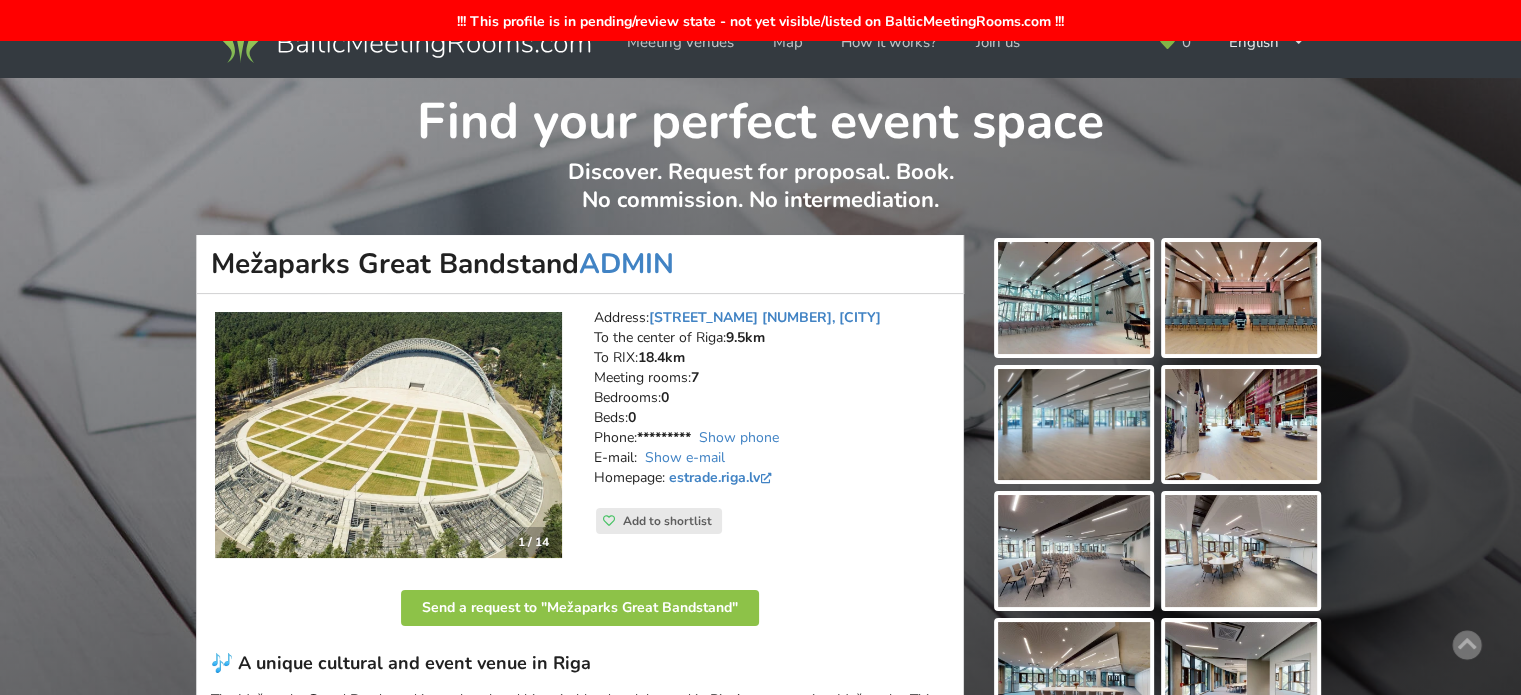 drag, startPoint x: 212, startPoint y: 261, endPoint x: 576, endPoint y: 251, distance: 364.13733 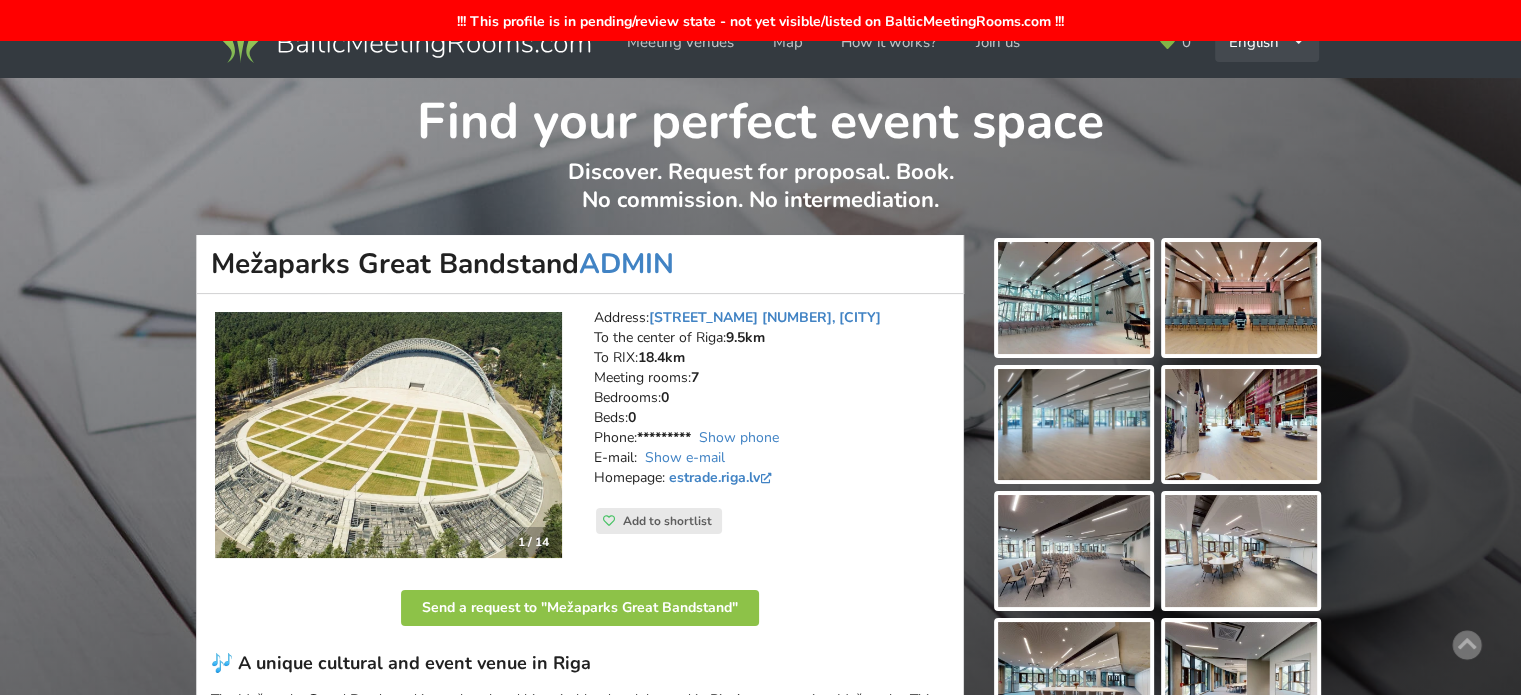 click on "English
Русский
Latviešu" at bounding box center (1267, 42) 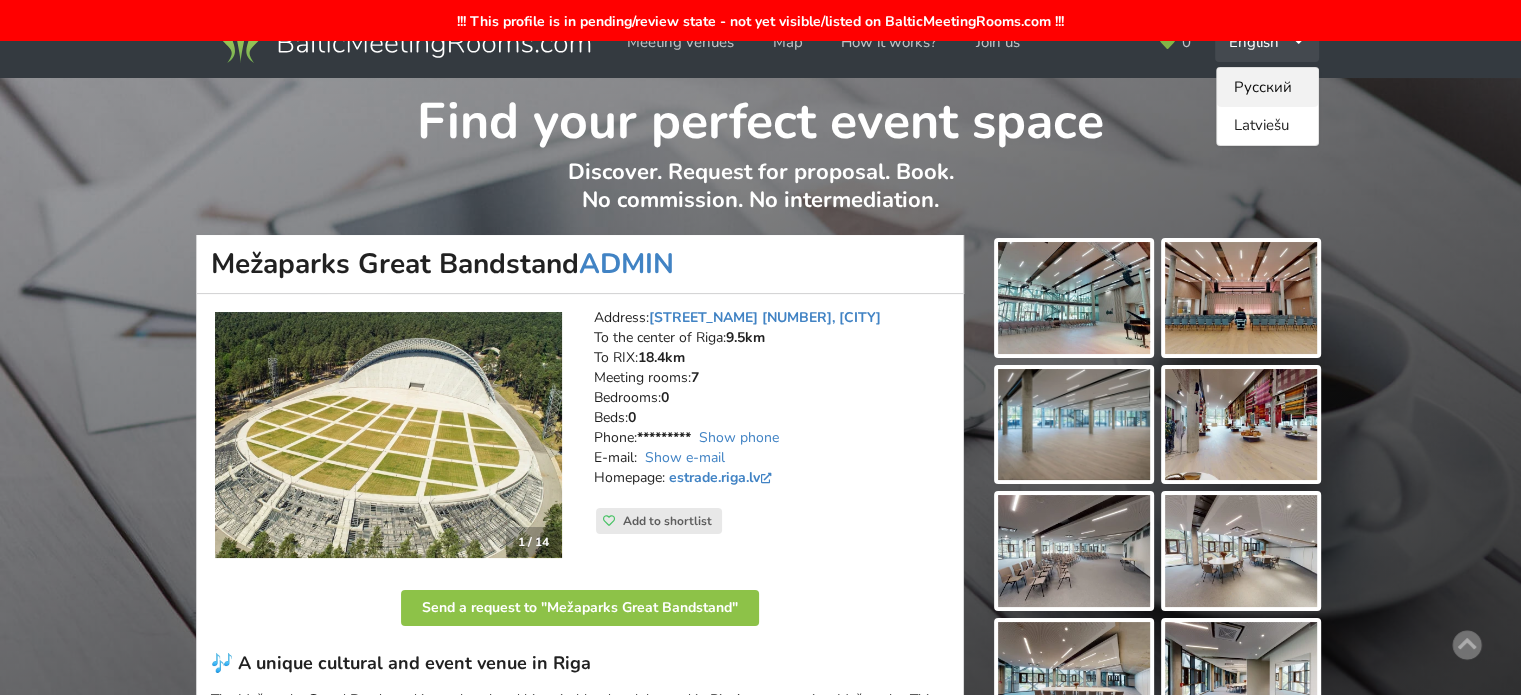 click on "Русский" at bounding box center [1267, 87] 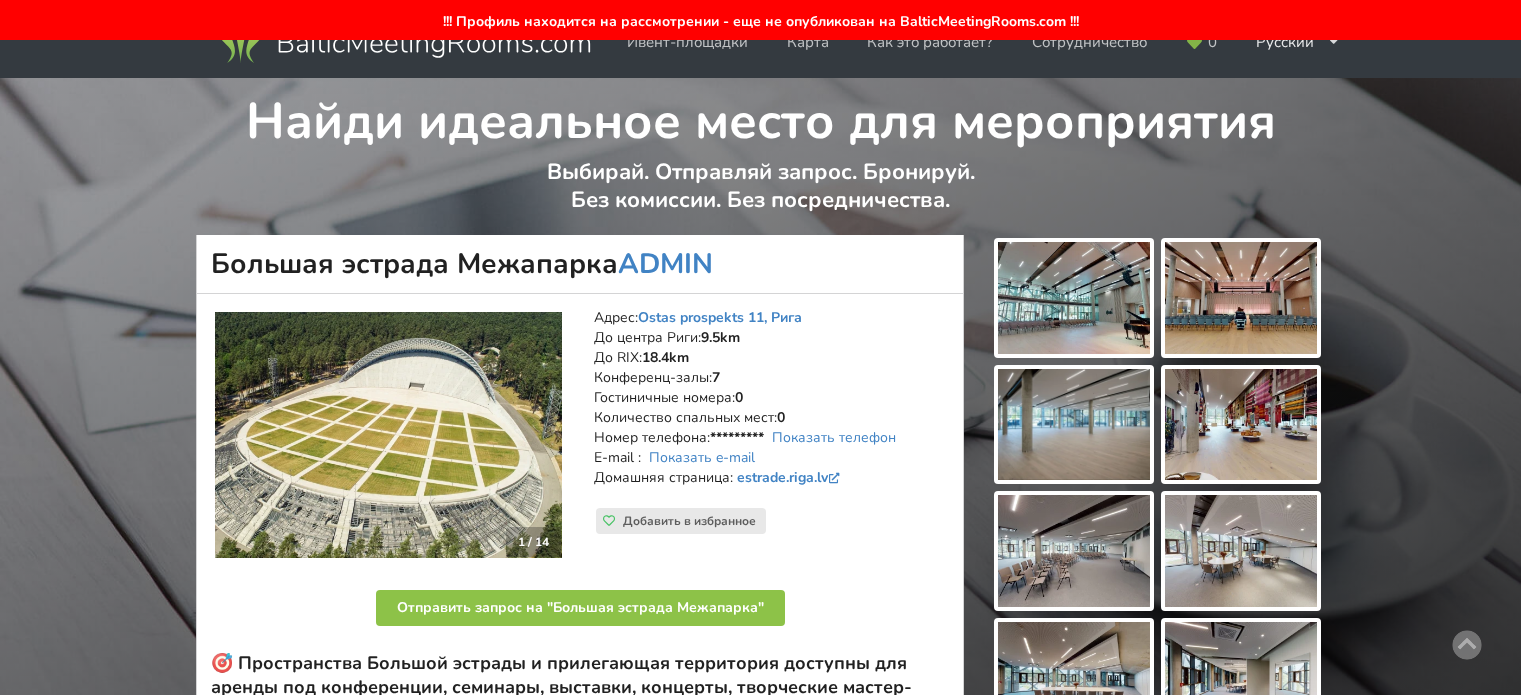 scroll, scrollTop: 400, scrollLeft: 0, axis: vertical 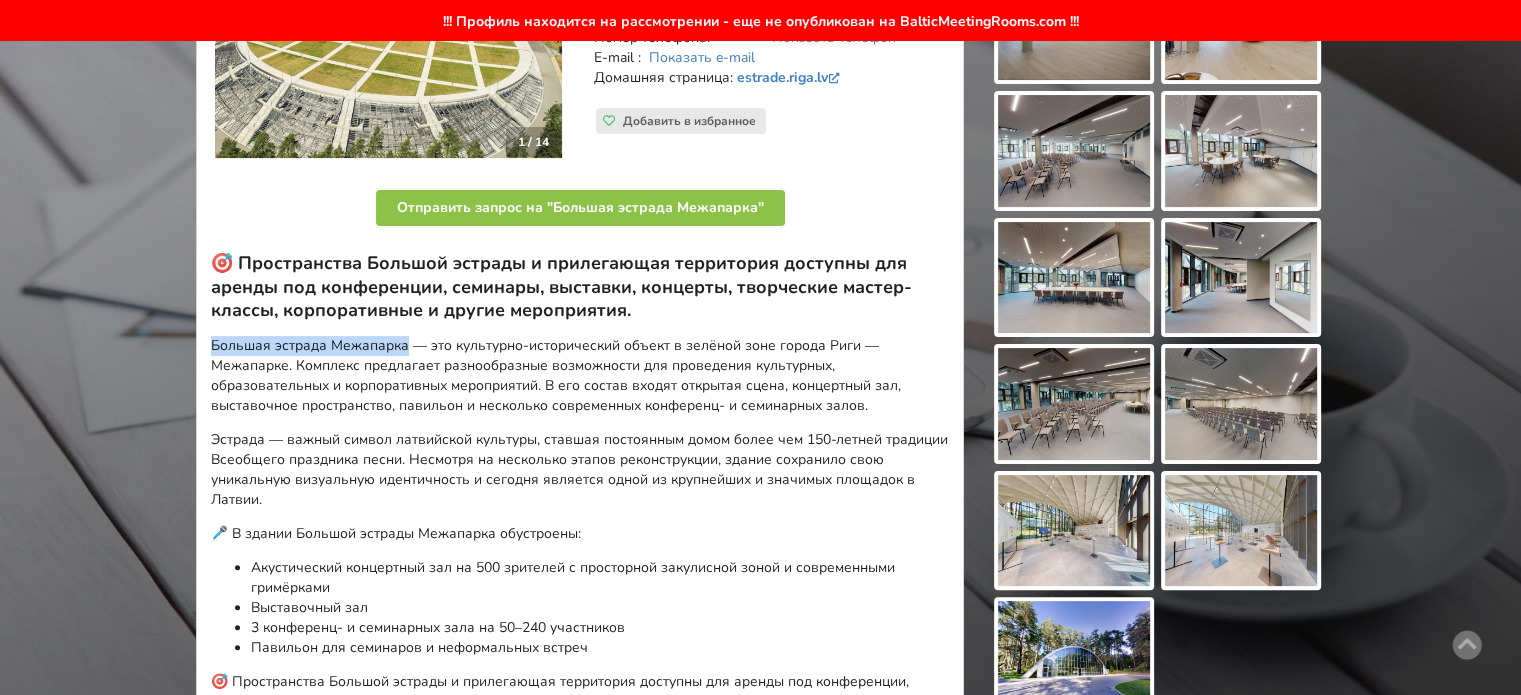 drag, startPoint x: 240, startPoint y: 294, endPoint x: 406, endPoint y: 291, distance: 166.0271 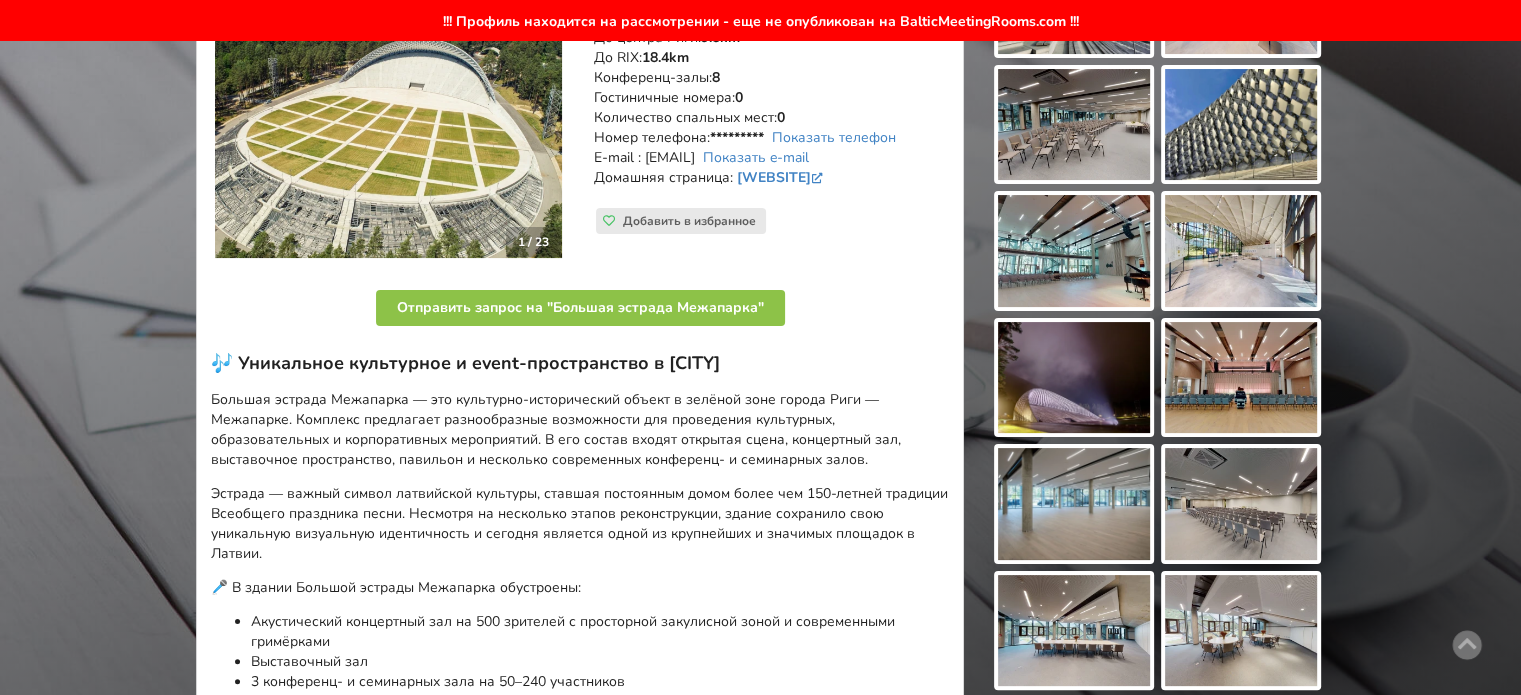 scroll, scrollTop: 0, scrollLeft: 0, axis: both 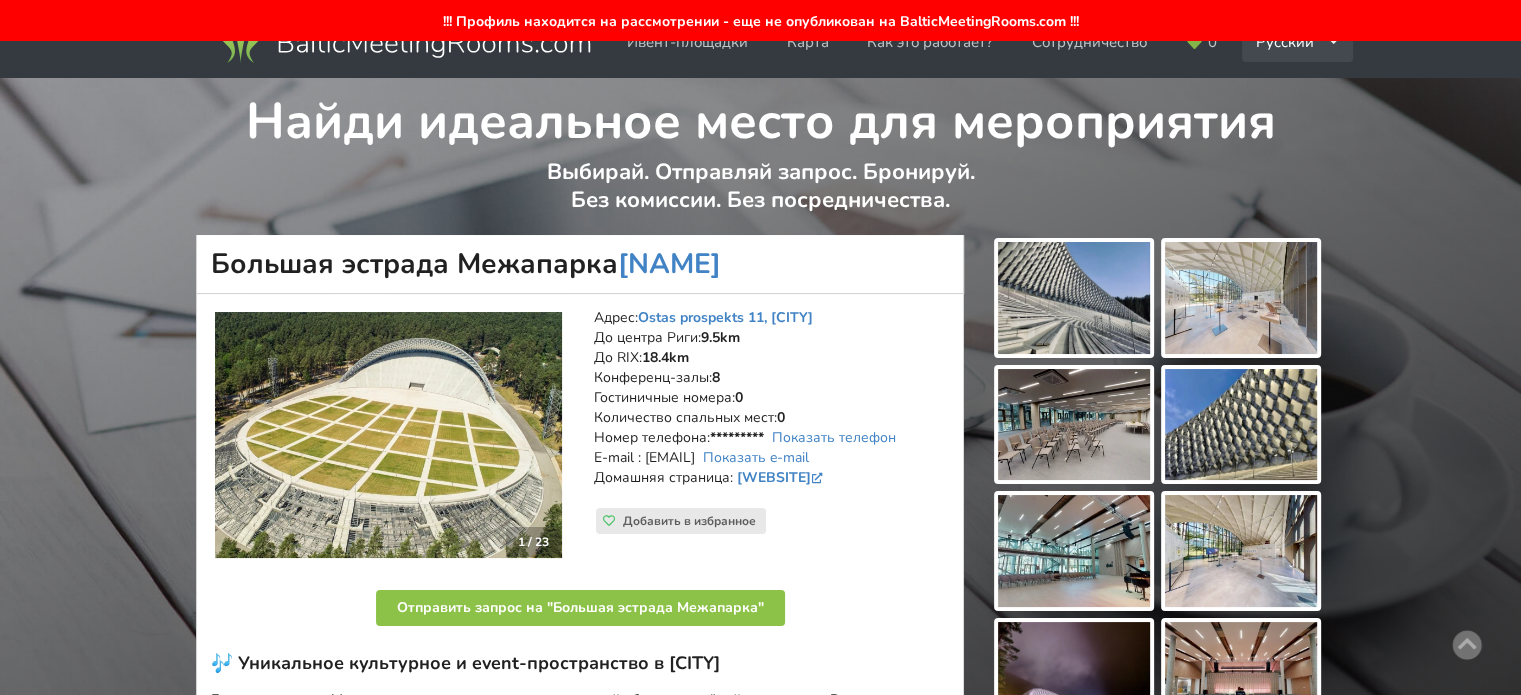 click at bounding box center [1333, 42] 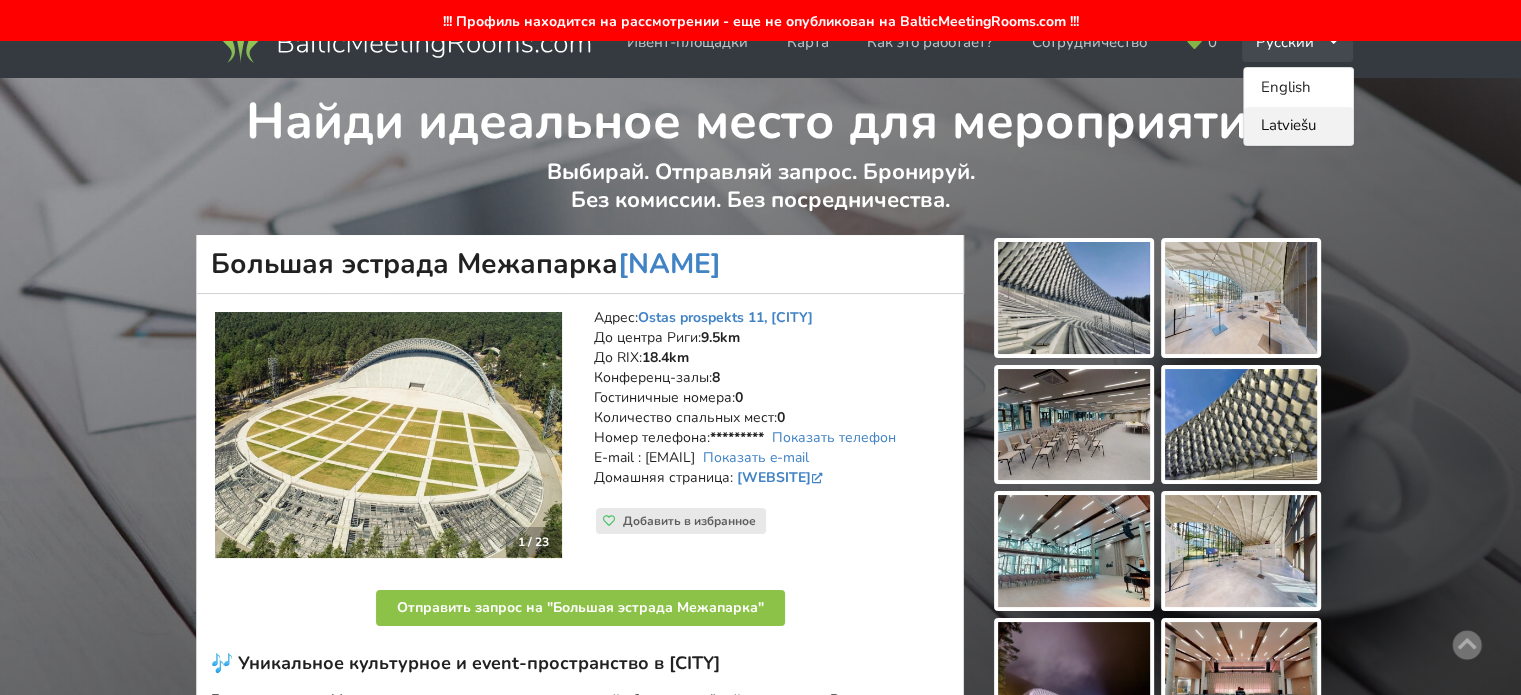 click on "Latviešu" at bounding box center (1298, 126) 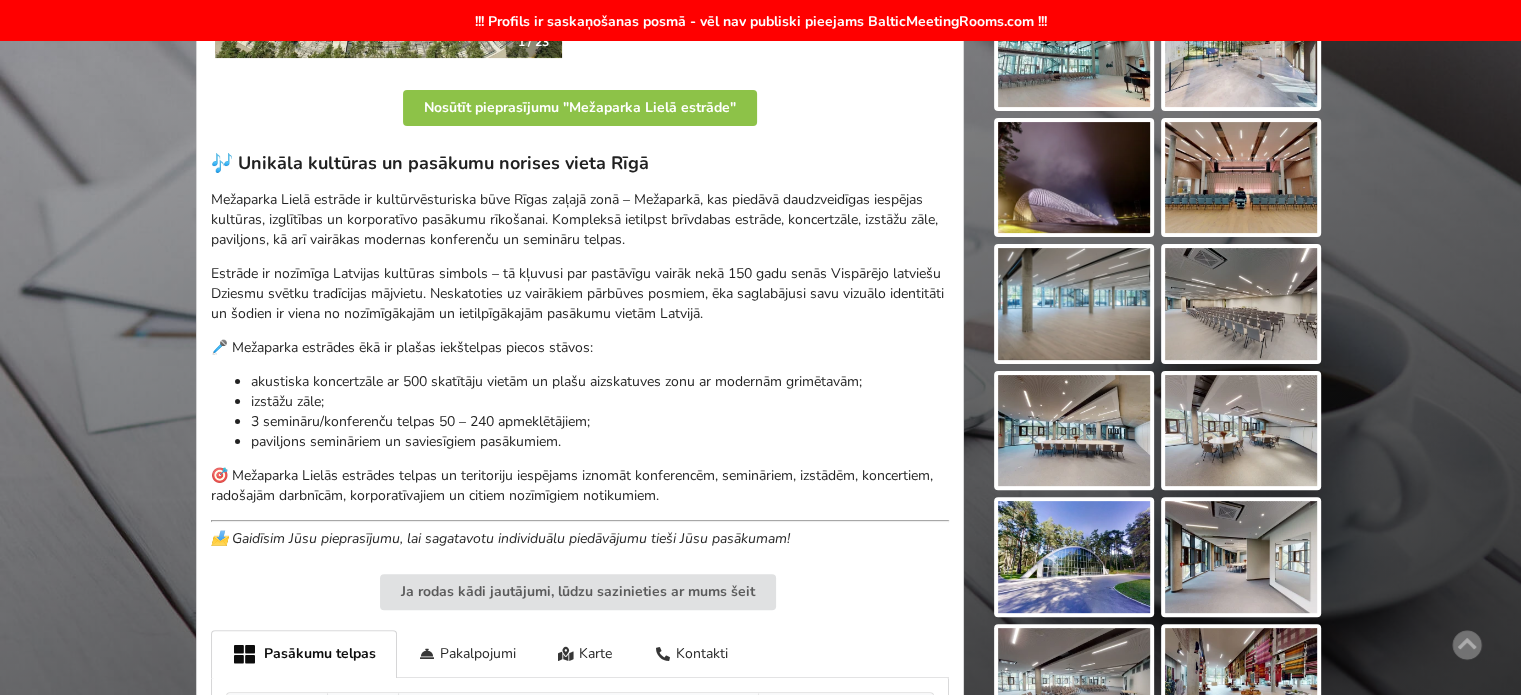scroll, scrollTop: 100, scrollLeft: 0, axis: vertical 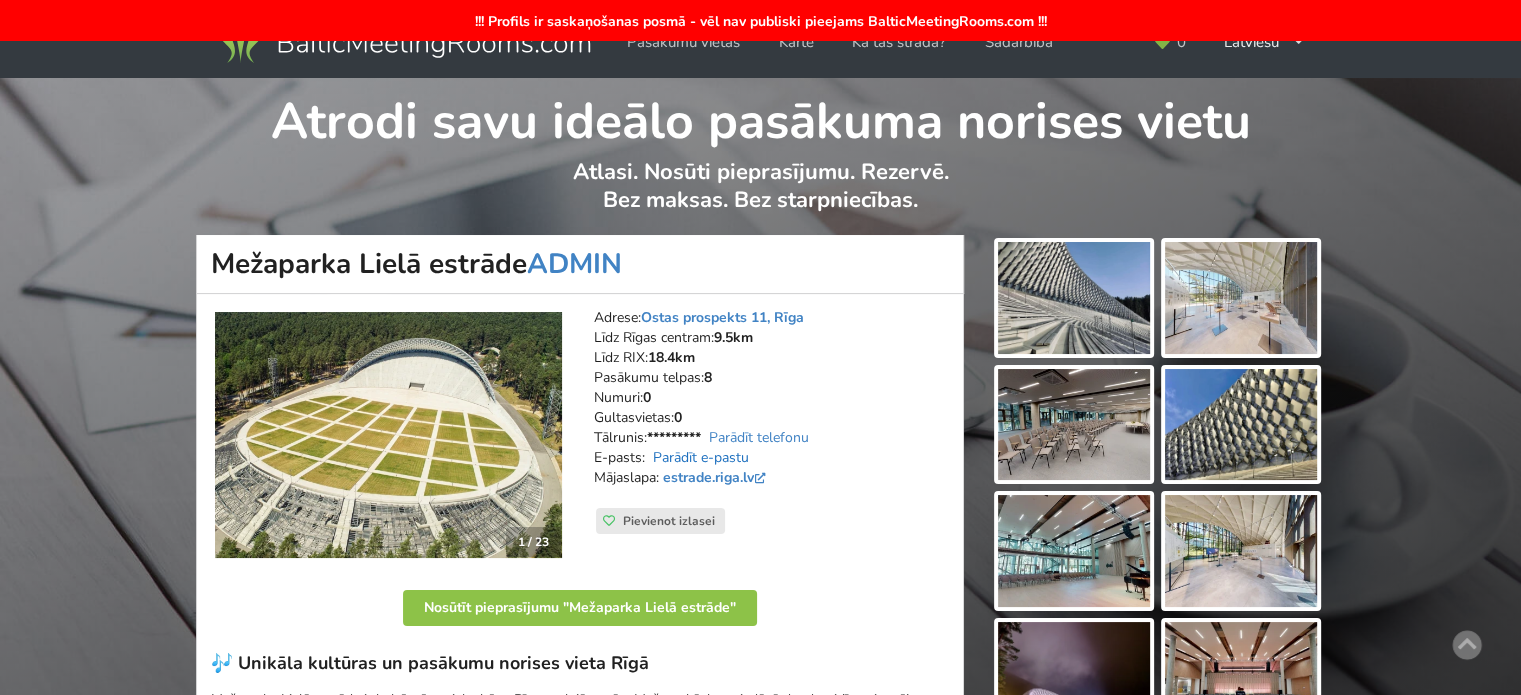 click on "Parādīt e-pastu" at bounding box center [701, 457] 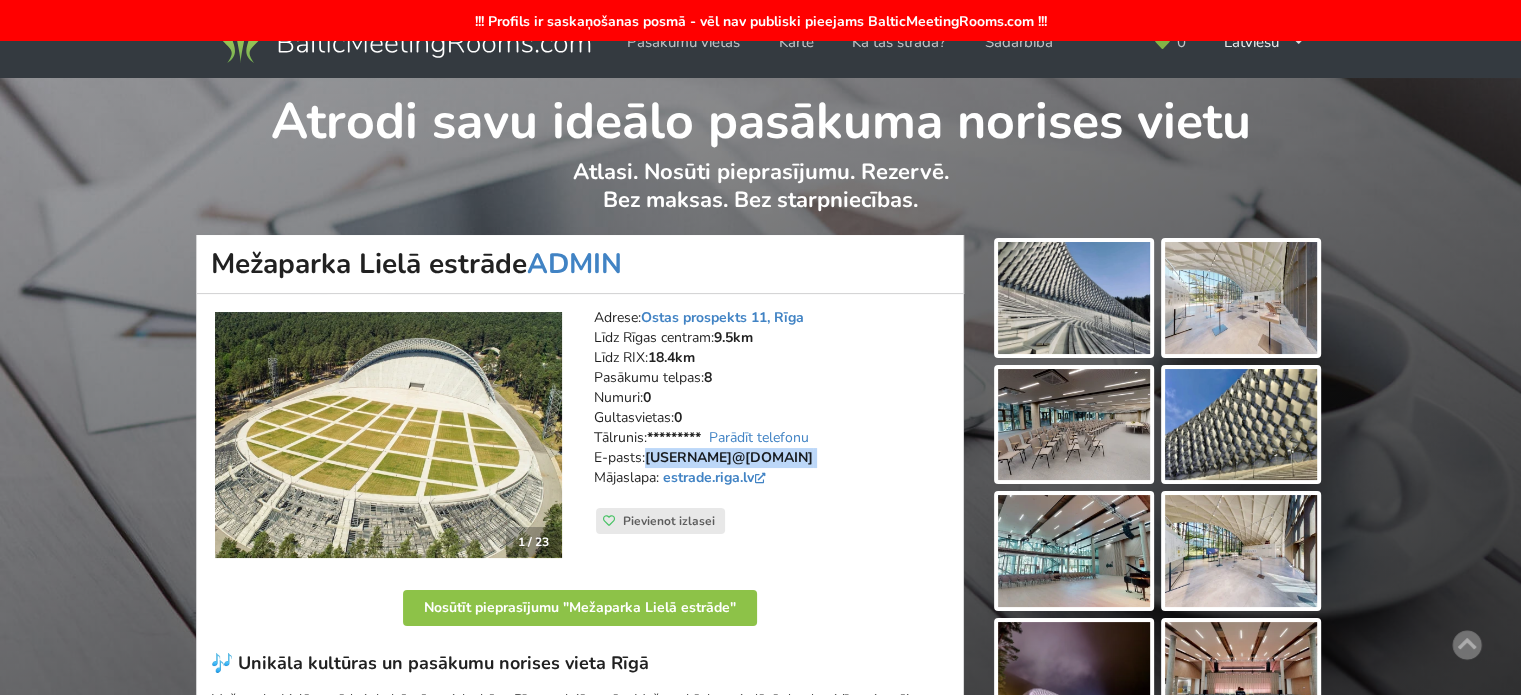 drag, startPoint x: 781, startPoint y: 459, endPoint x: 649, endPoint y: 454, distance: 132.09467 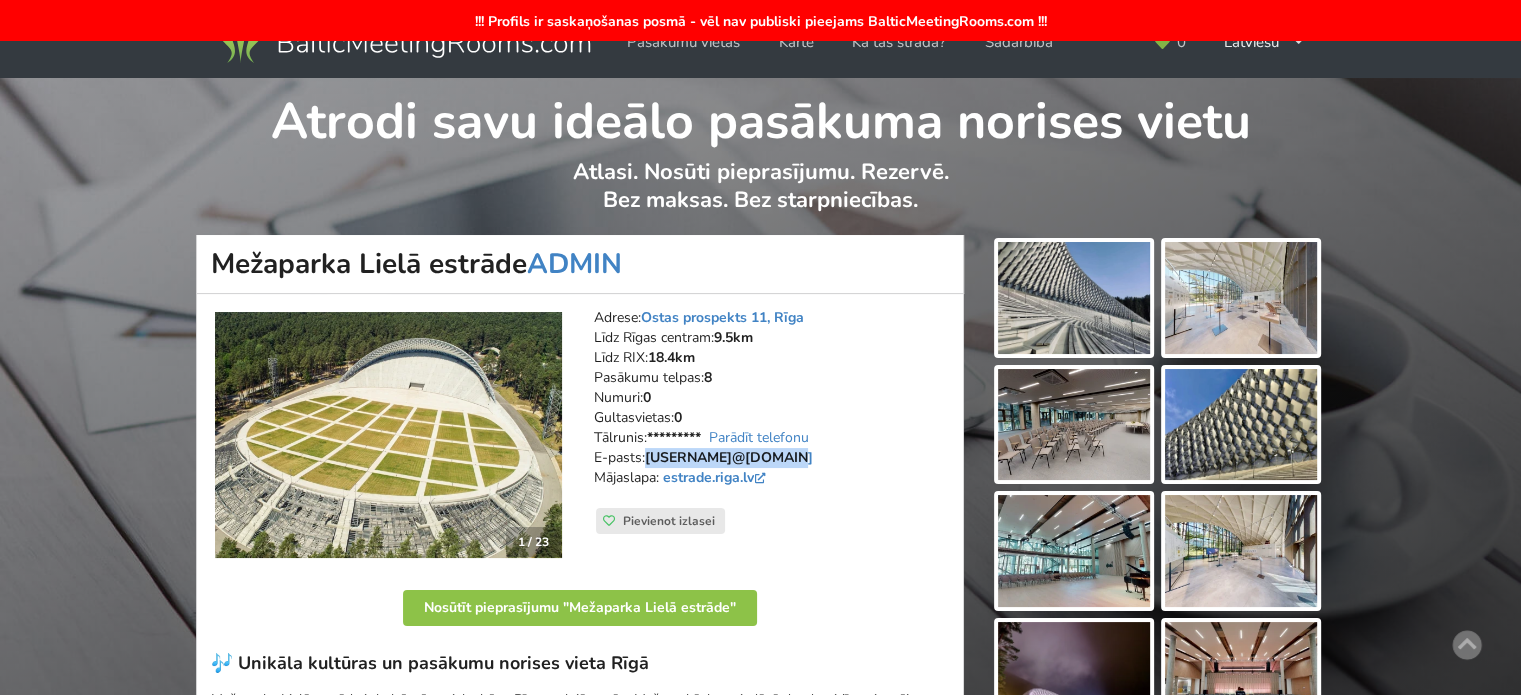 drag, startPoint x: 770, startPoint y: 459, endPoint x: 647, endPoint y: 455, distance: 123.065025 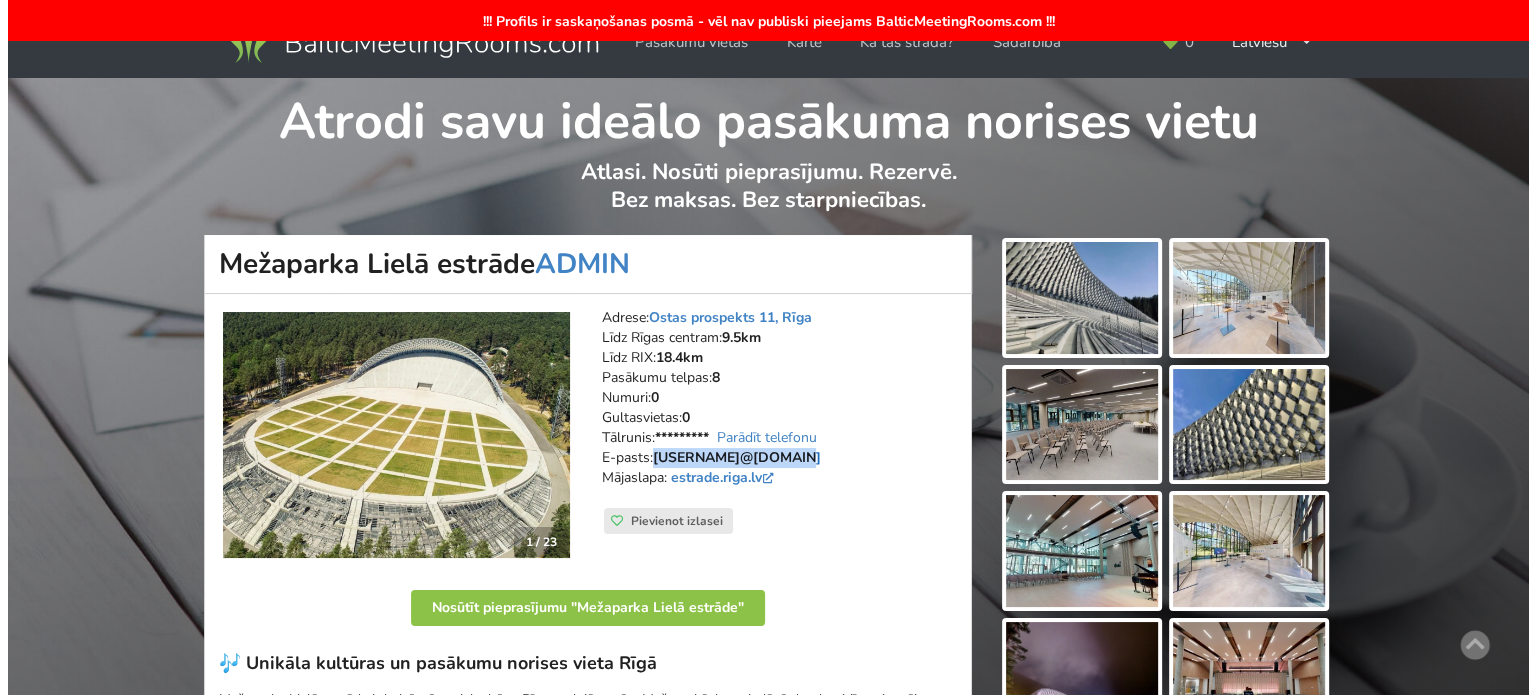 scroll, scrollTop: 200, scrollLeft: 0, axis: vertical 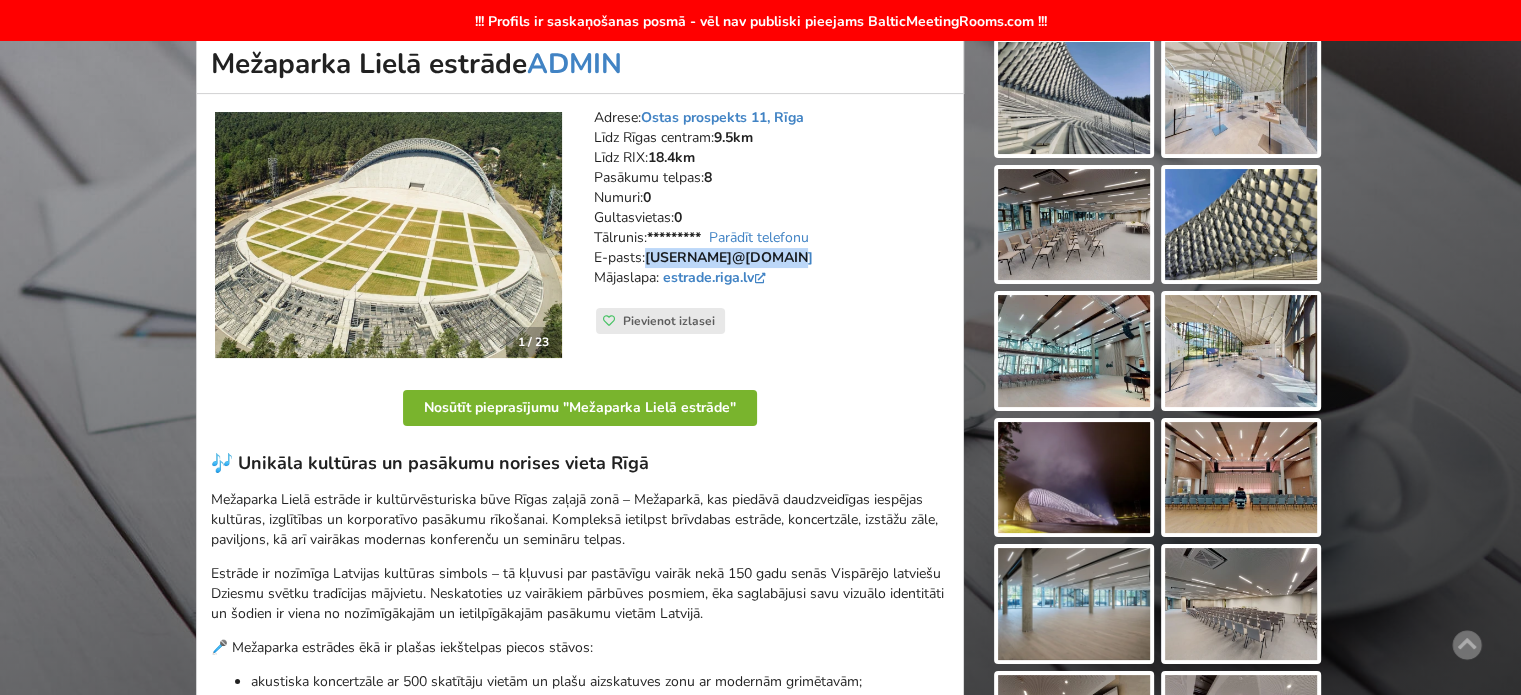 click on "Nosūtīt pieprasījumu "Mežaparka Lielā estrāde"" at bounding box center (580, 408) 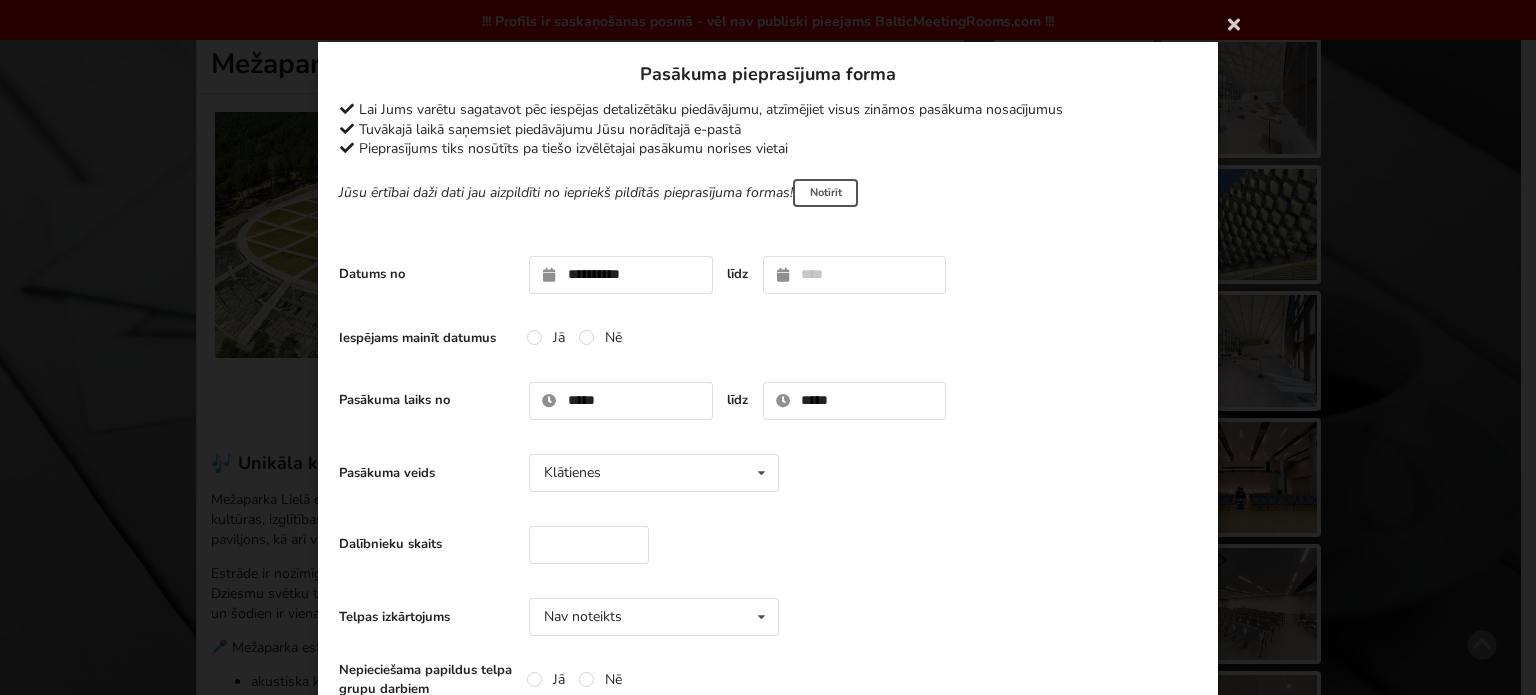 type on "**********" 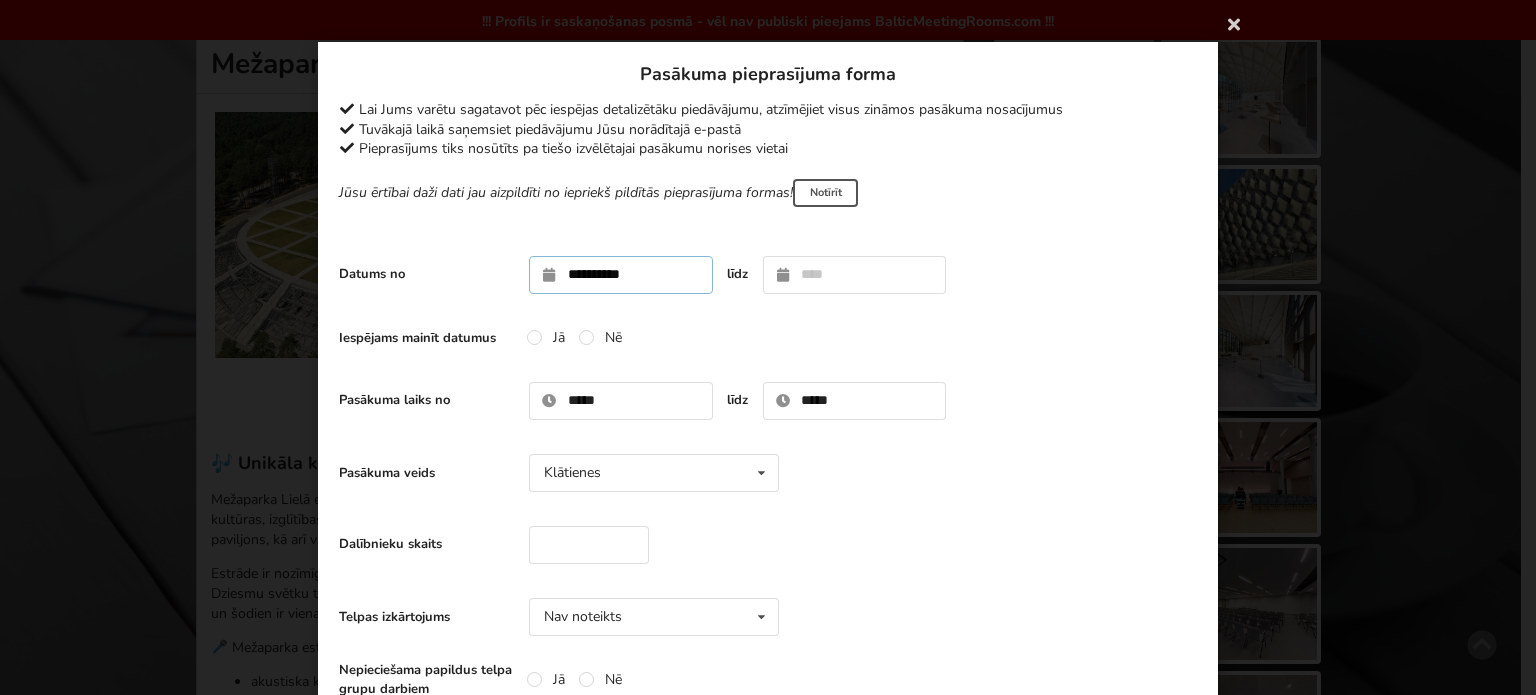 click on "**********" at bounding box center (621, 275) 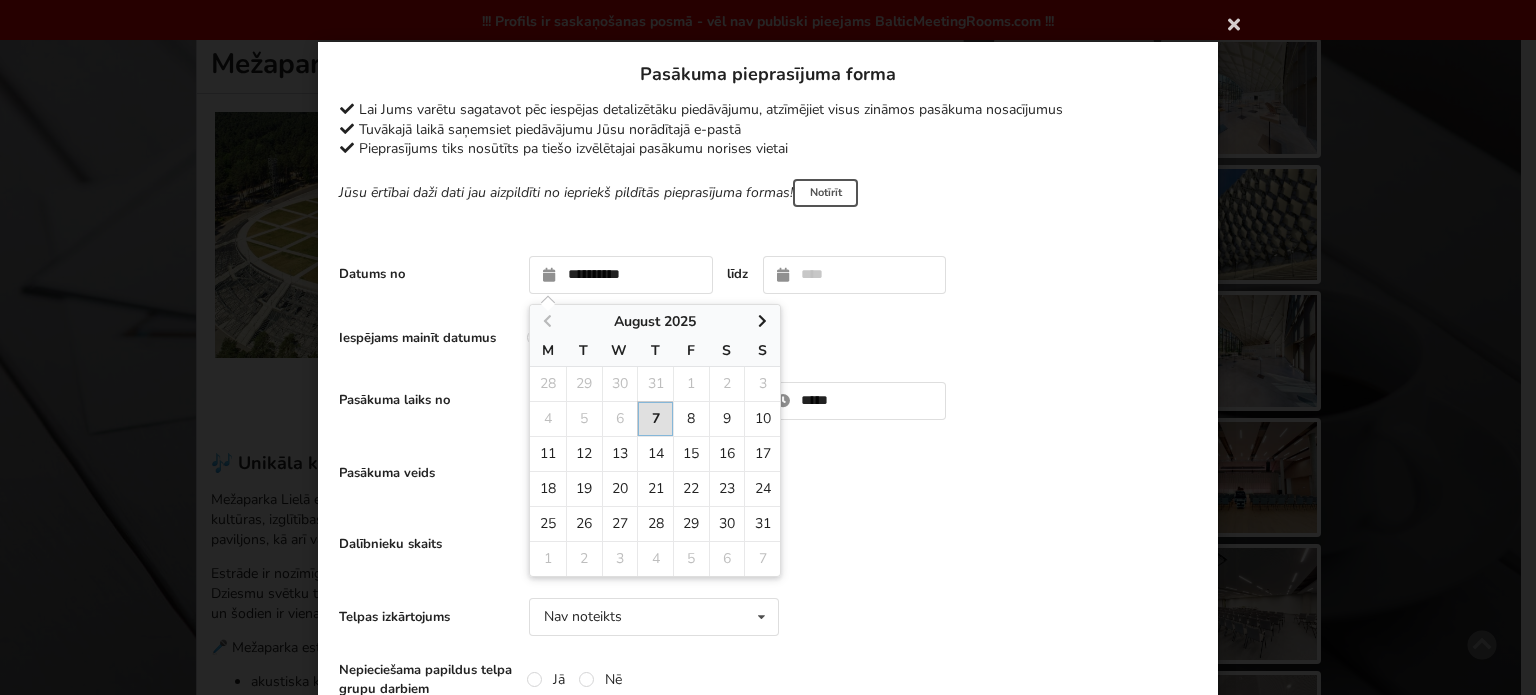 click on "Iespējams mainīt datumus
Jā
Nē" at bounding box center [768, 338] 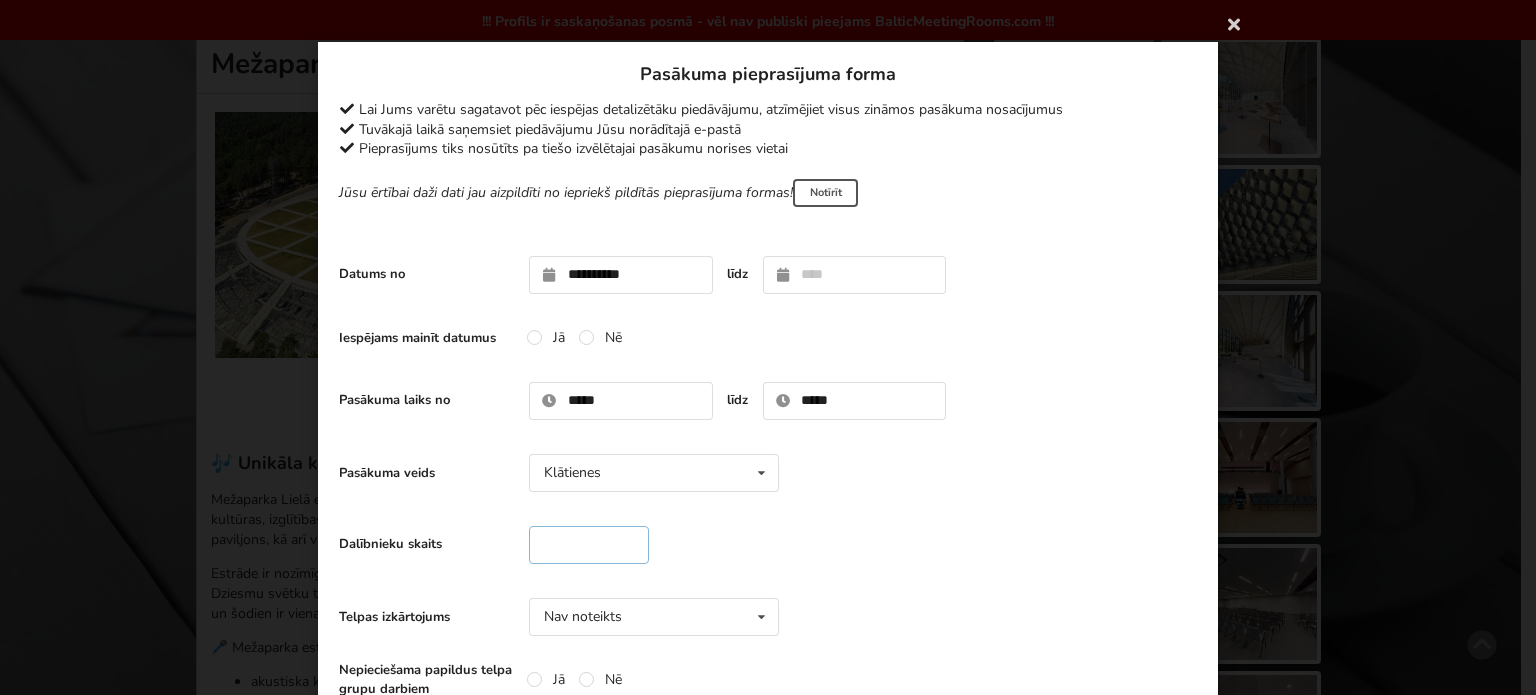 drag, startPoint x: 580, startPoint y: 544, endPoint x: 495, endPoint y: 537, distance: 85.28775 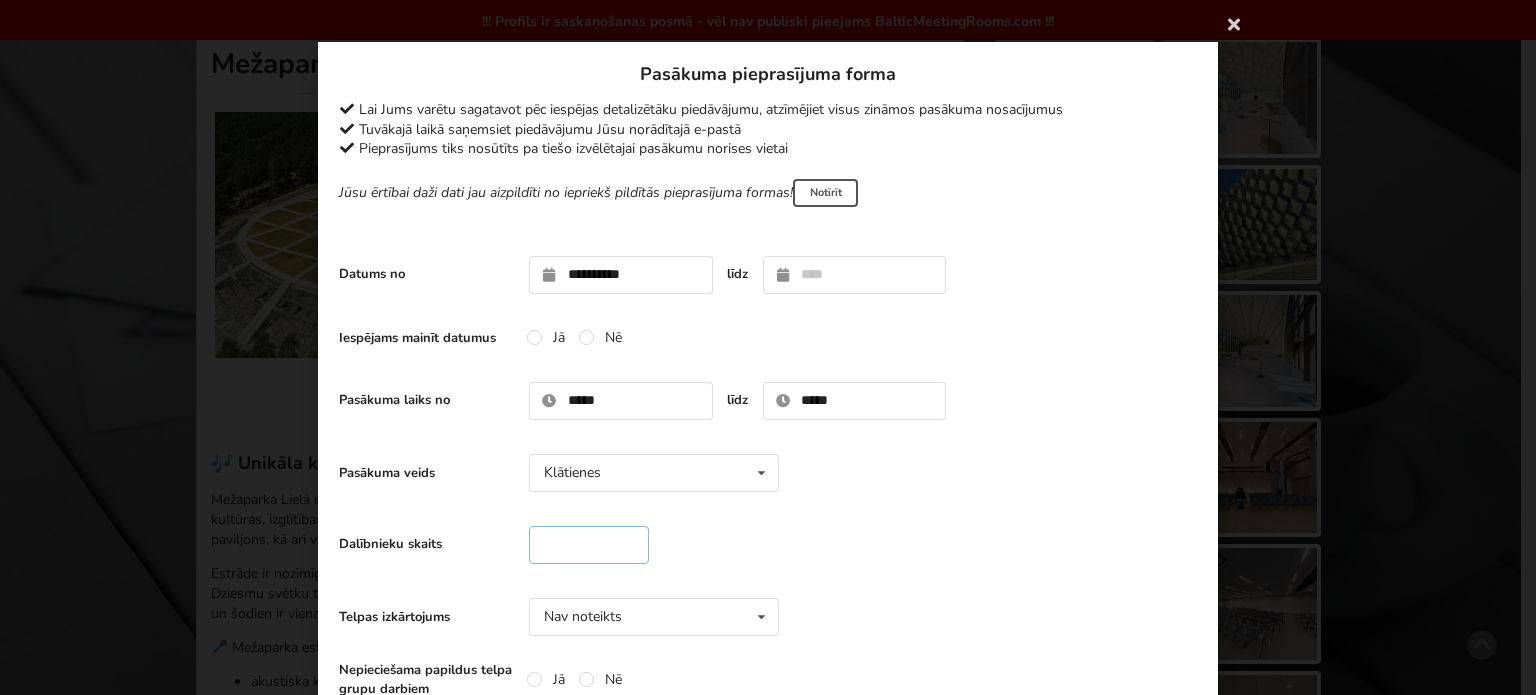 type on "**" 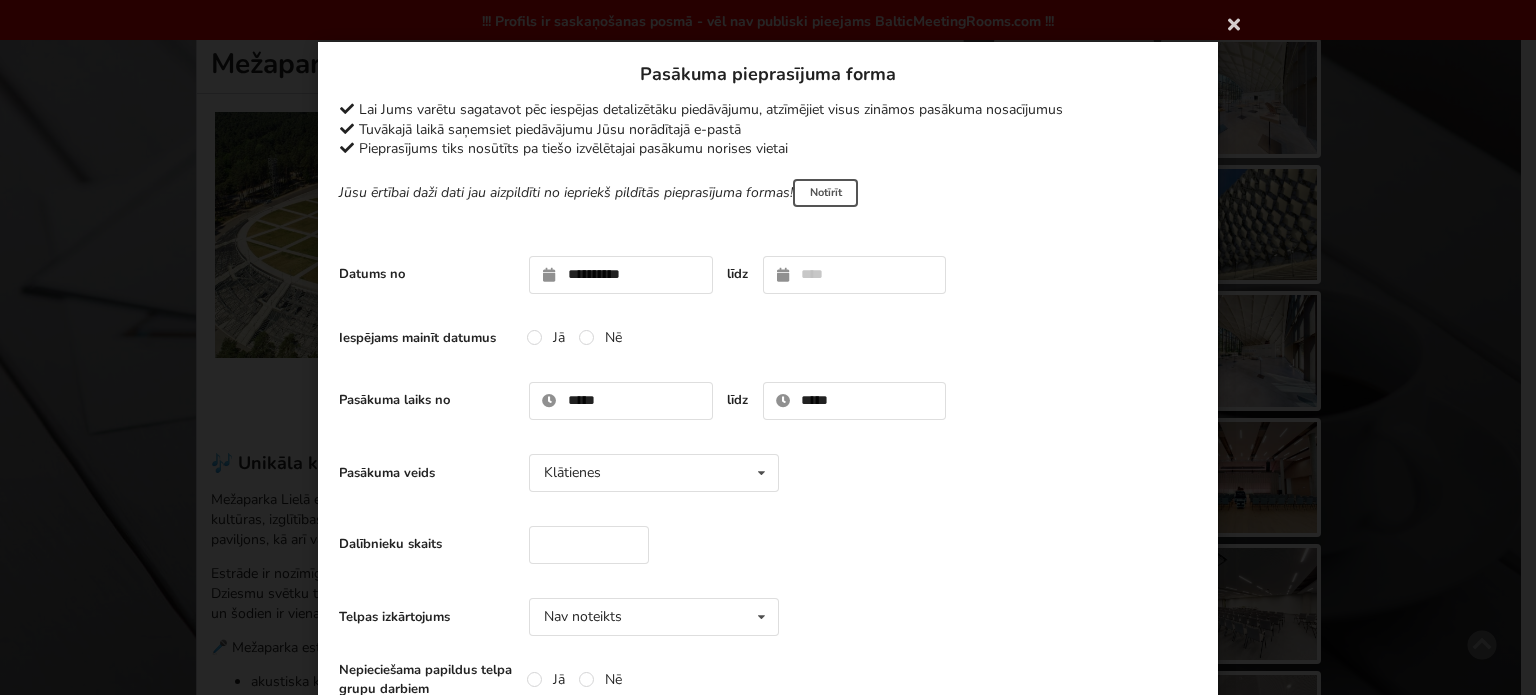 click on "Pasākuma veids
Klātienes
Klātienes
Tiešsaistes
Klātienes ar tiešraidi" at bounding box center (768, 473) 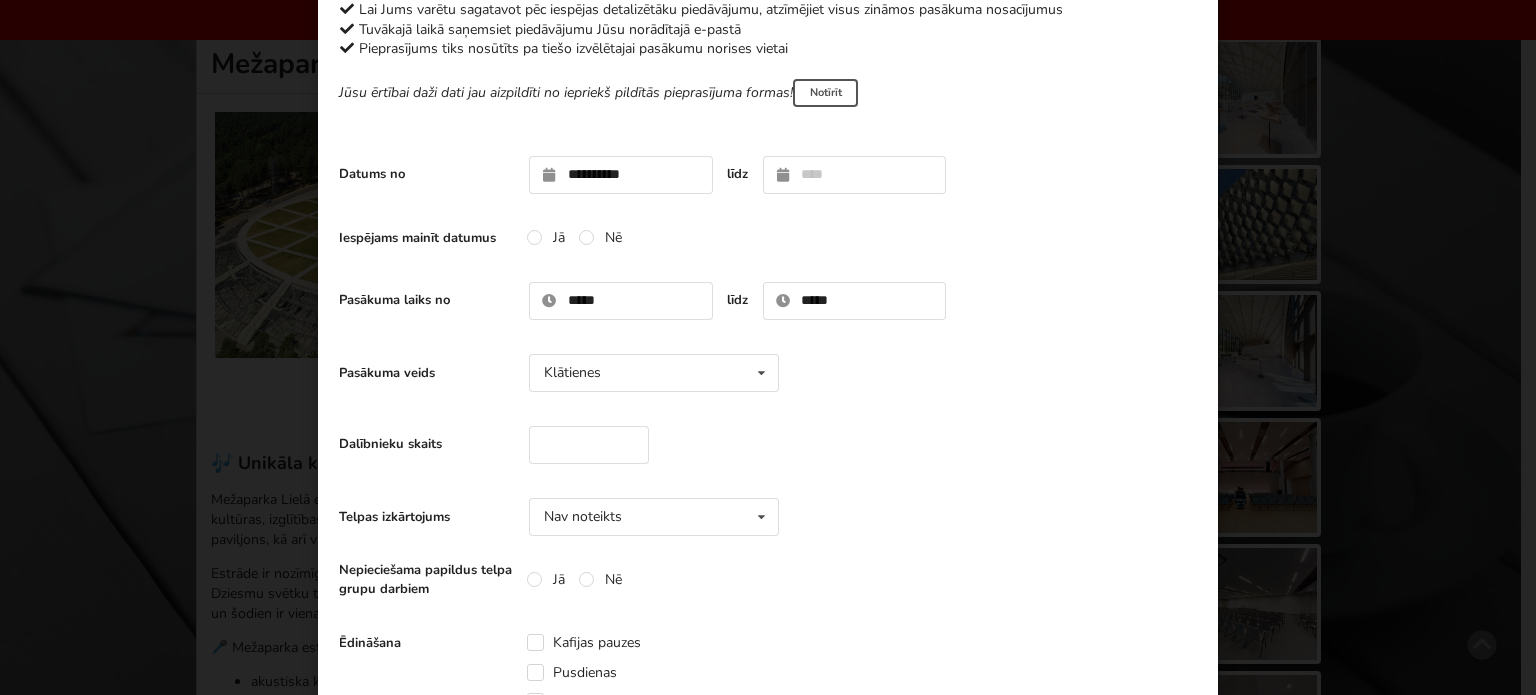 scroll, scrollTop: 300, scrollLeft: 0, axis: vertical 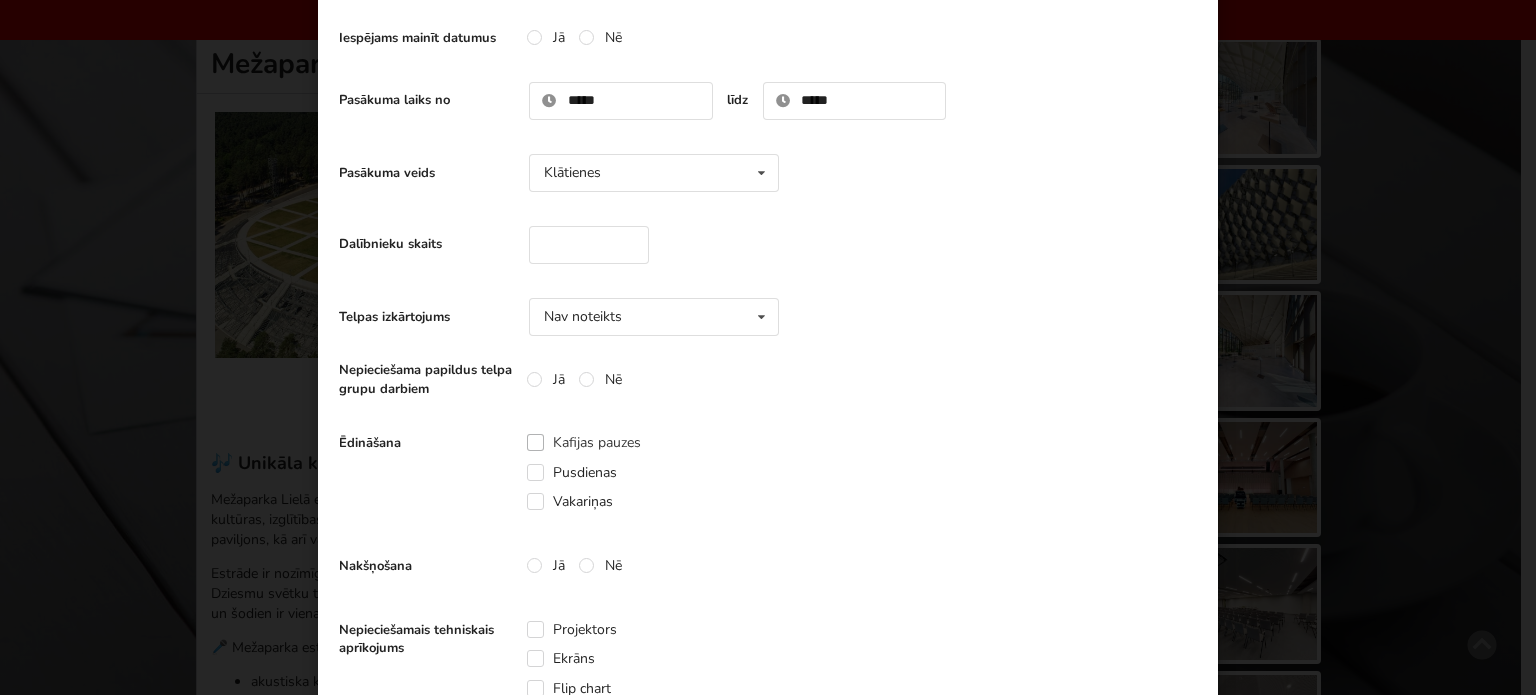 click on "Kafijas pauzes" at bounding box center [584, 442] 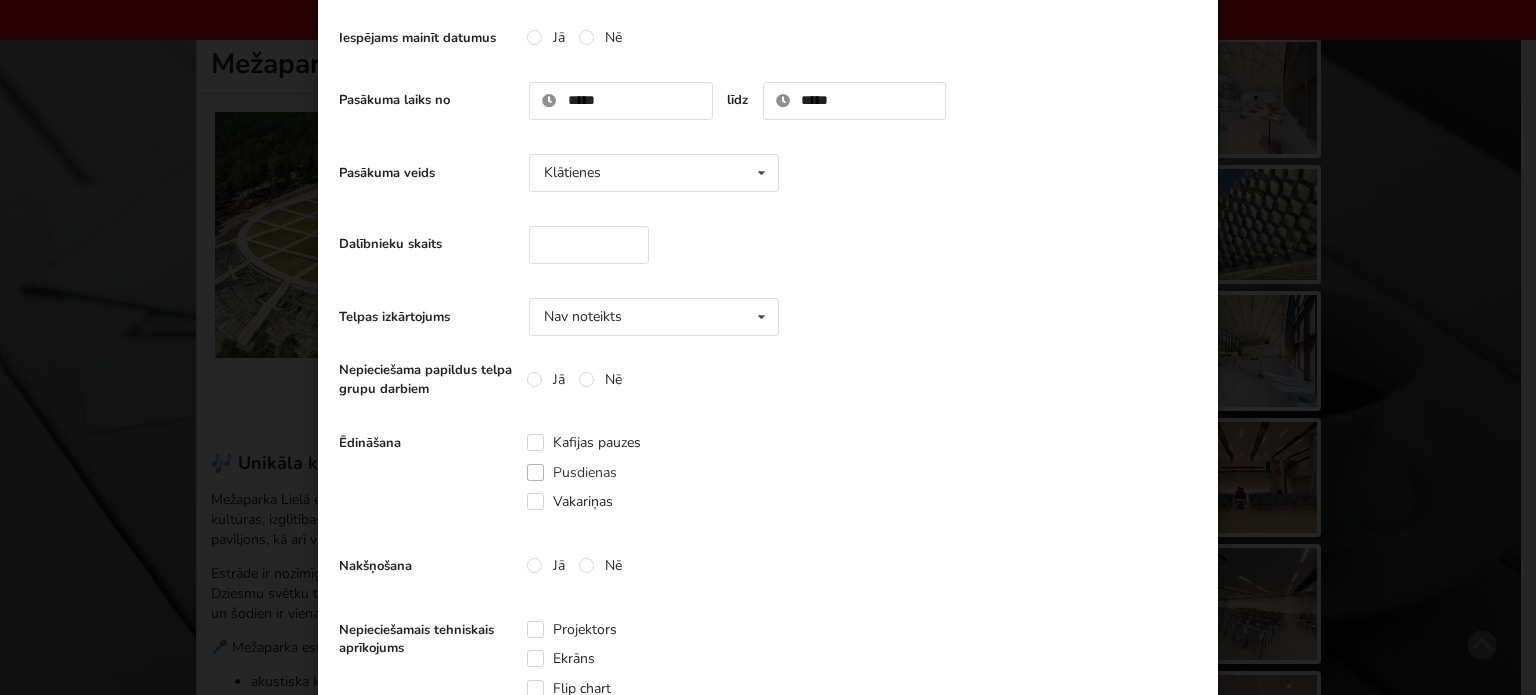click on "Pusdienas" at bounding box center (572, 472) 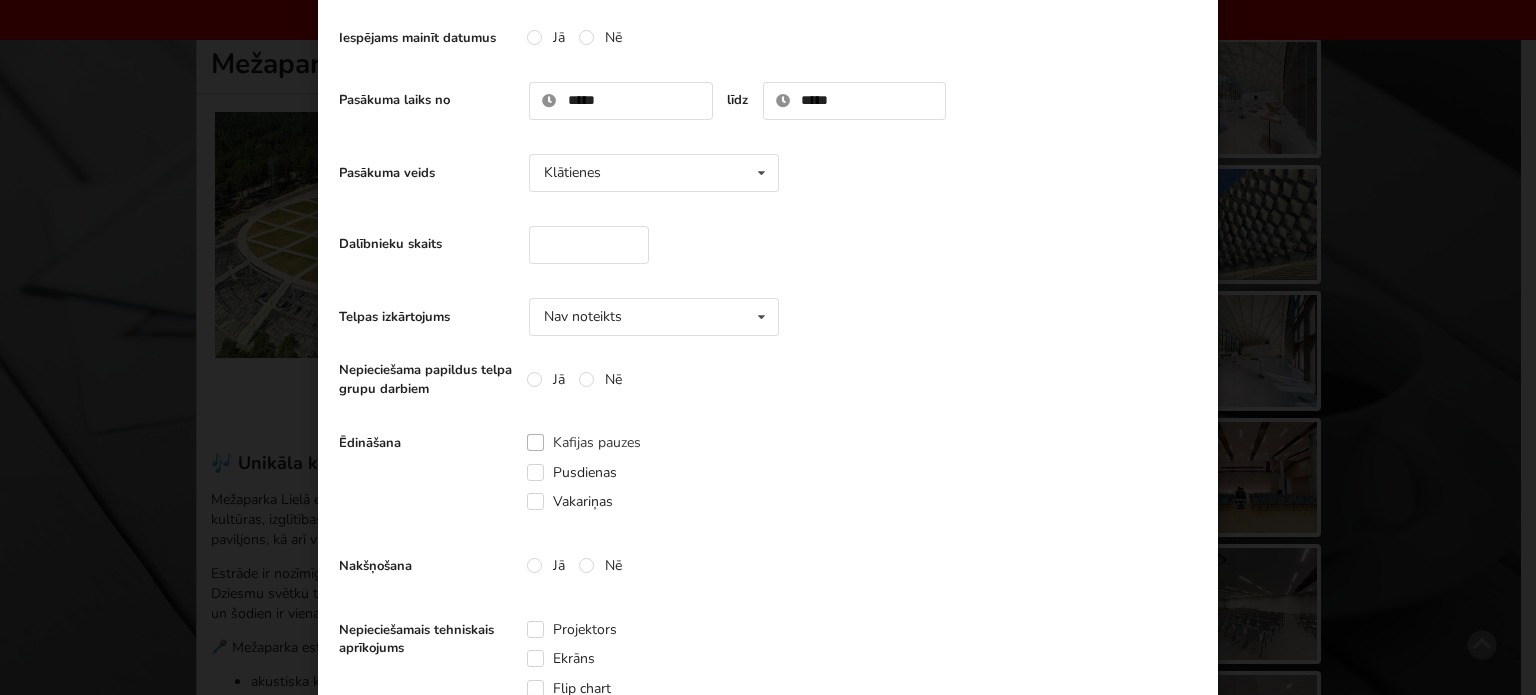 click on "Kafijas pauzes" at bounding box center (584, 442) 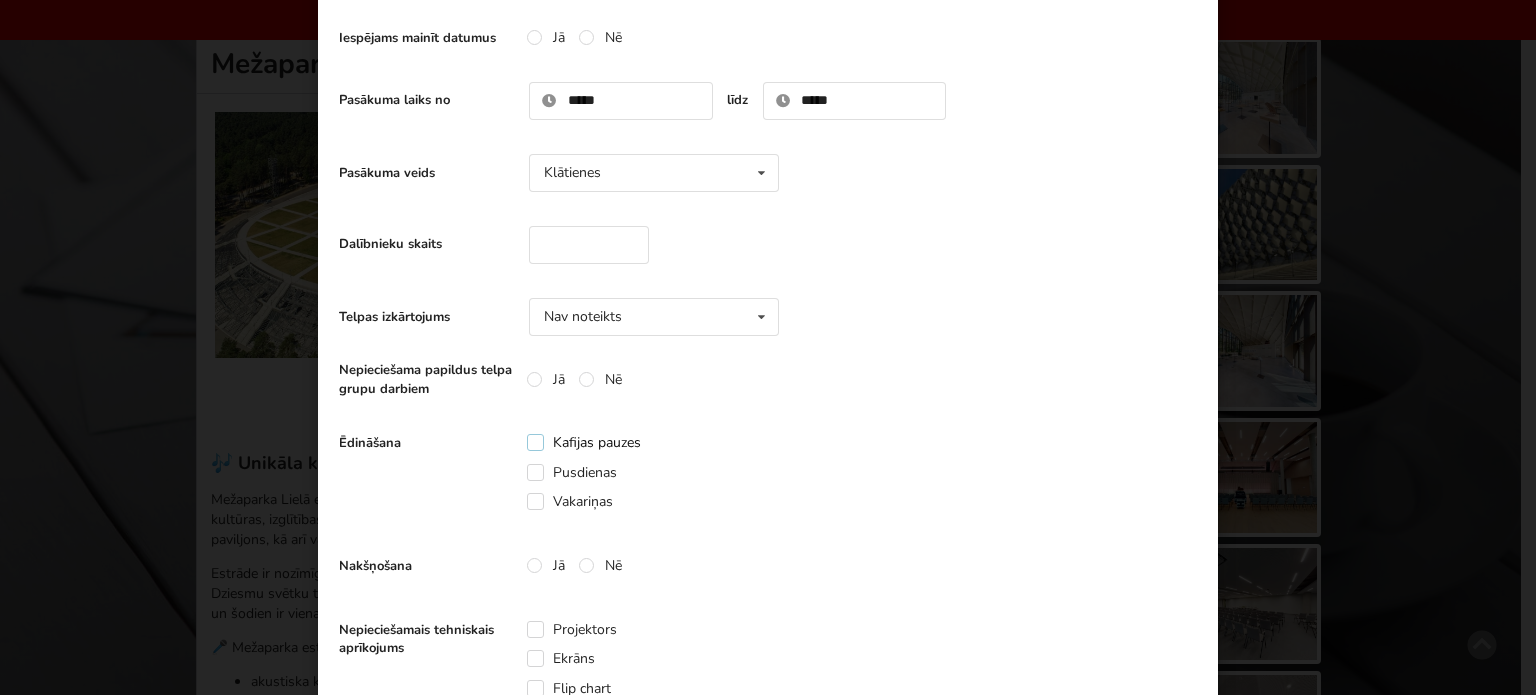 scroll, scrollTop: 400, scrollLeft: 0, axis: vertical 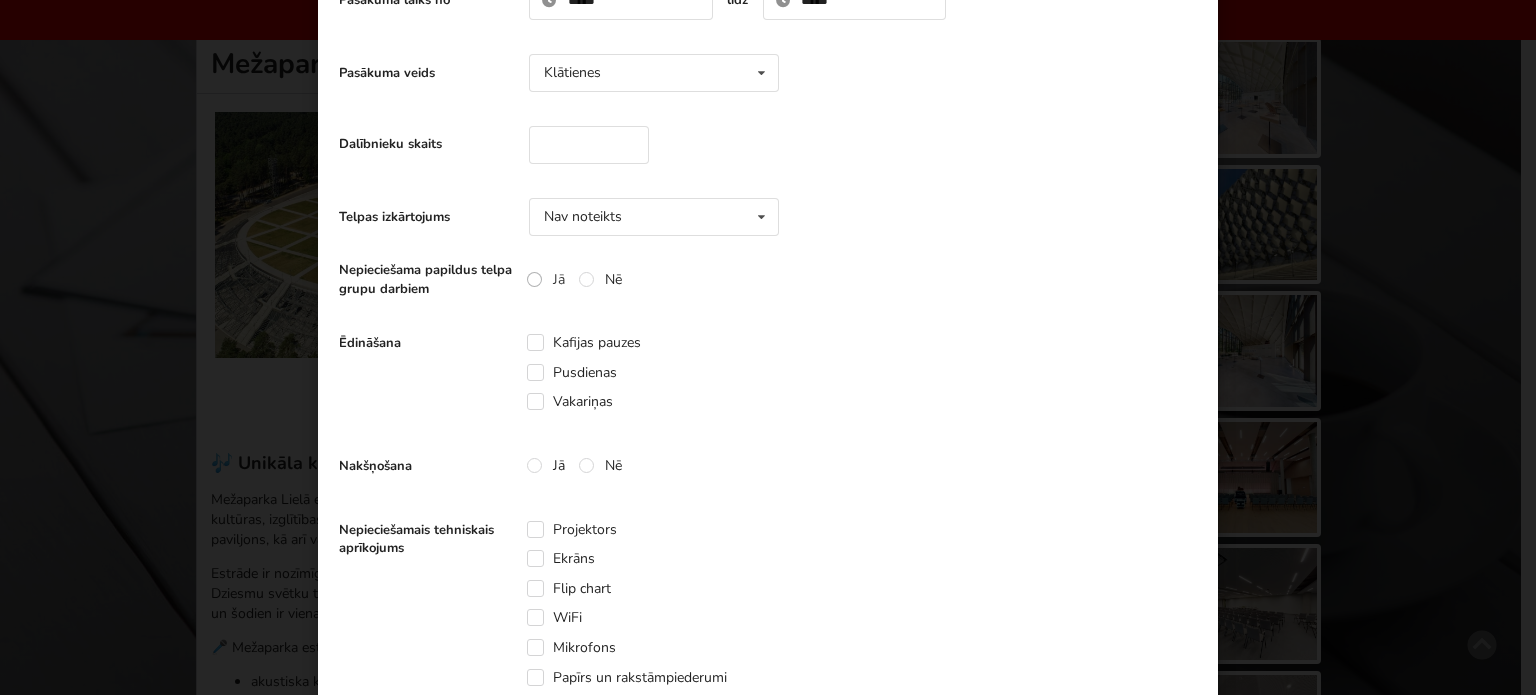 click on "Jā" at bounding box center [546, 279] 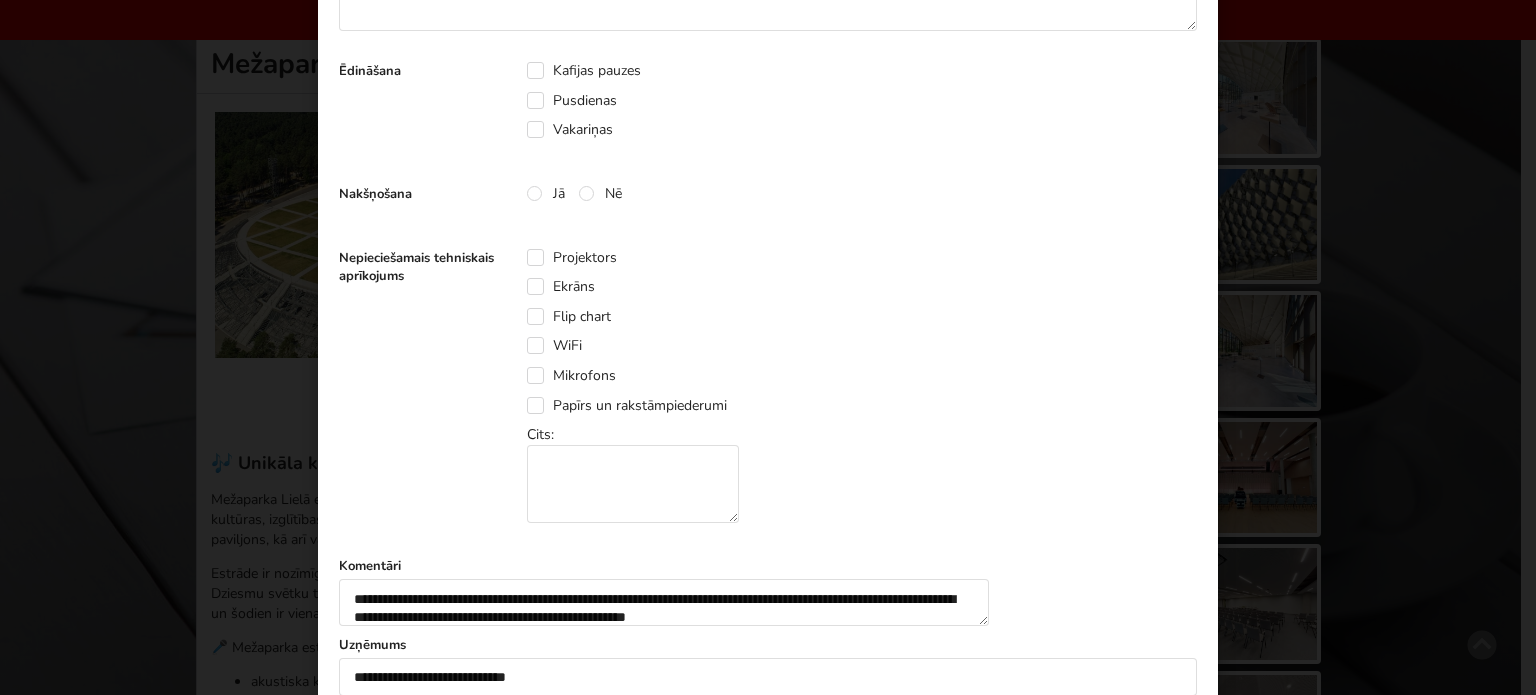 scroll, scrollTop: 900, scrollLeft: 0, axis: vertical 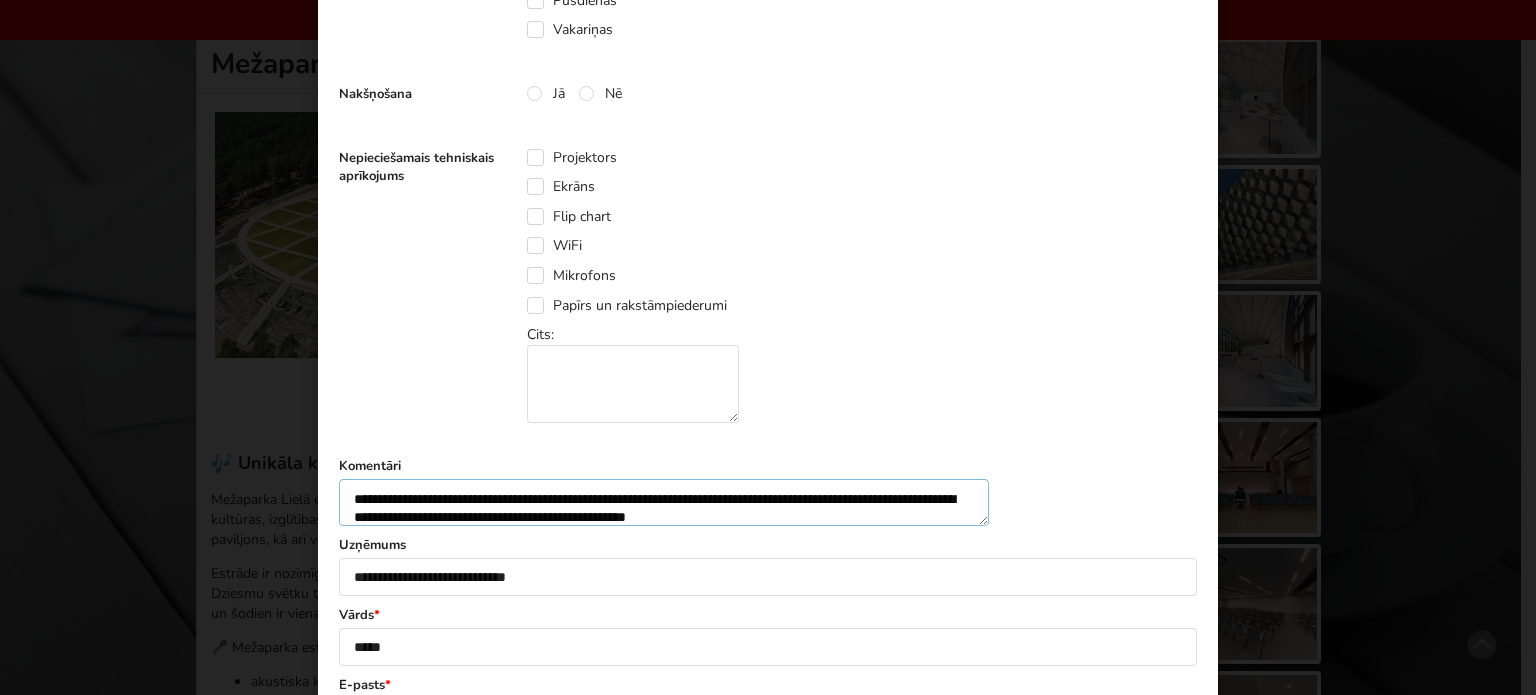 drag, startPoint x: 452, startPoint y: 492, endPoint x: 756, endPoint y: 506, distance: 304.3222 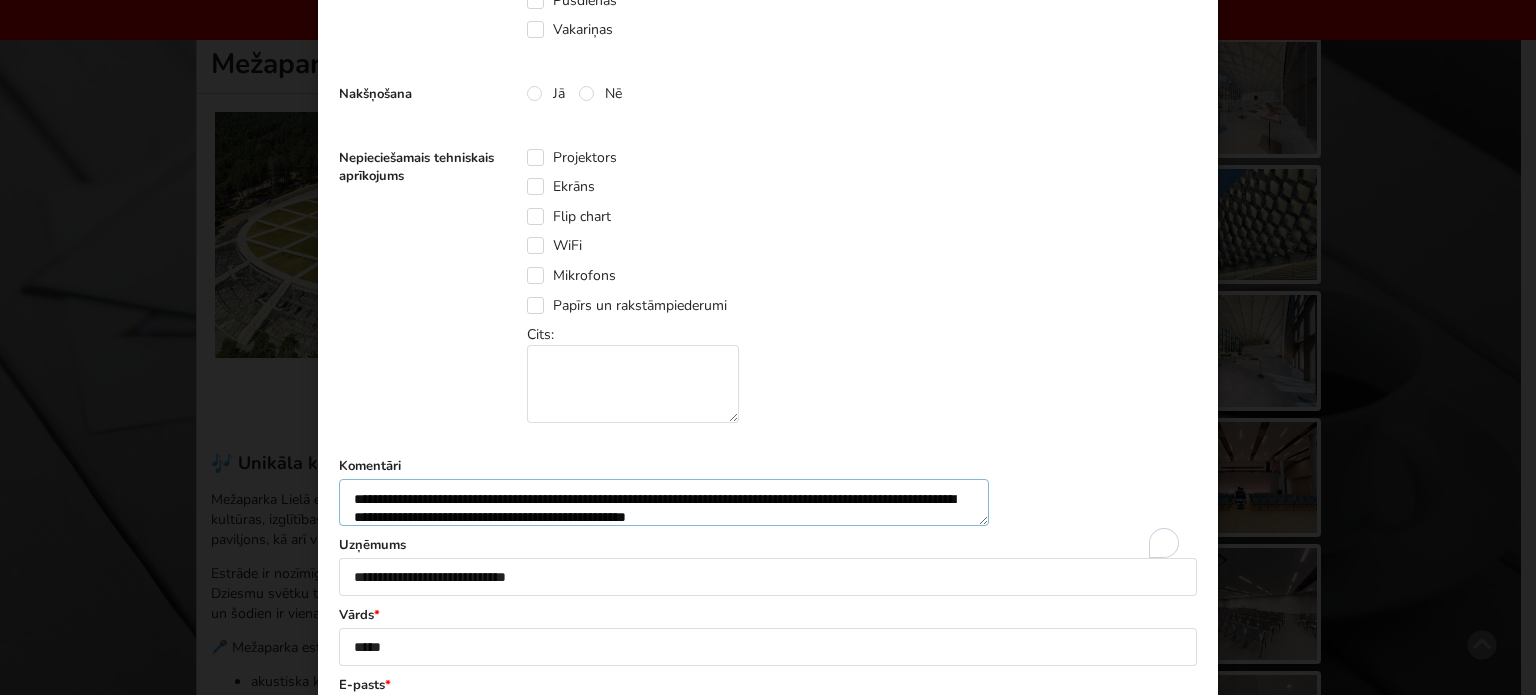 click on "**********" at bounding box center (664, 502) 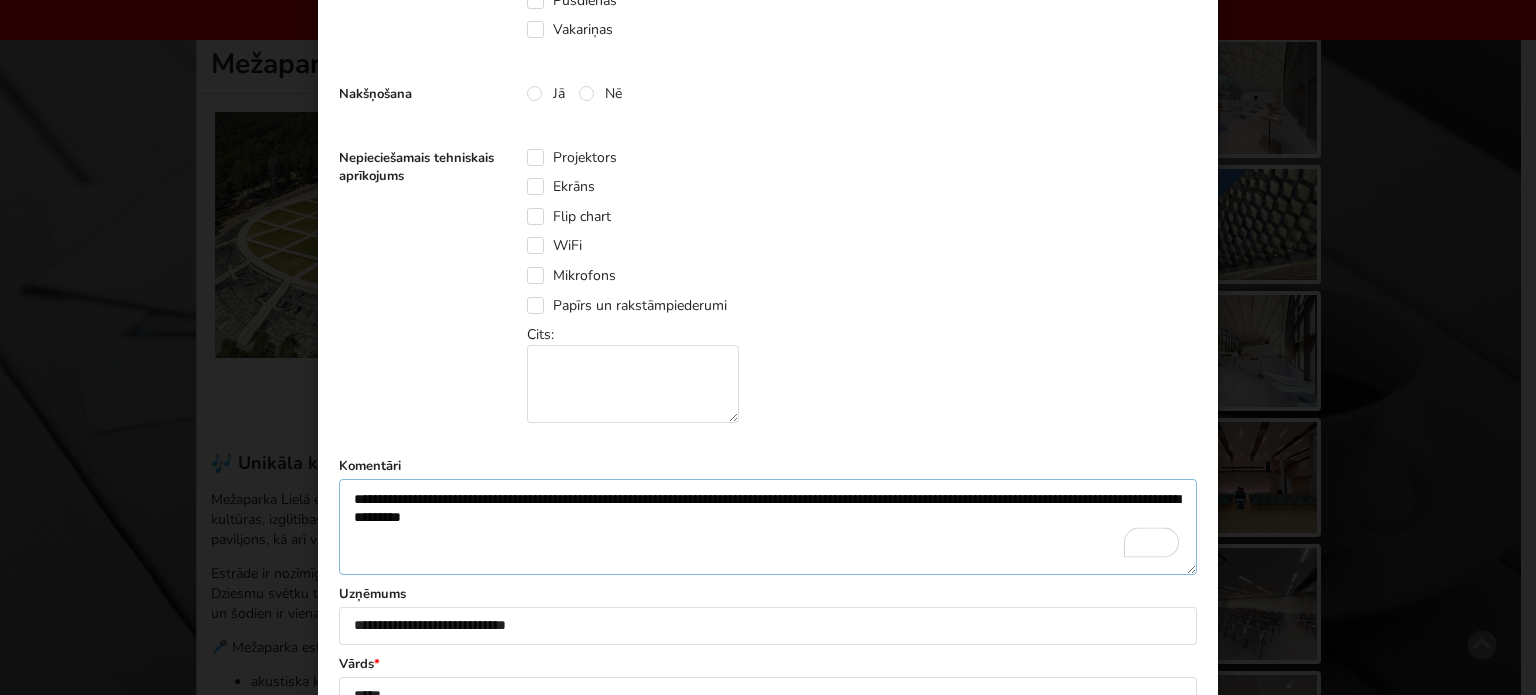 drag, startPoint x: 453, startPoint y: 495, endPoint x: 654, endPoint y: 520, distance: 202.54877 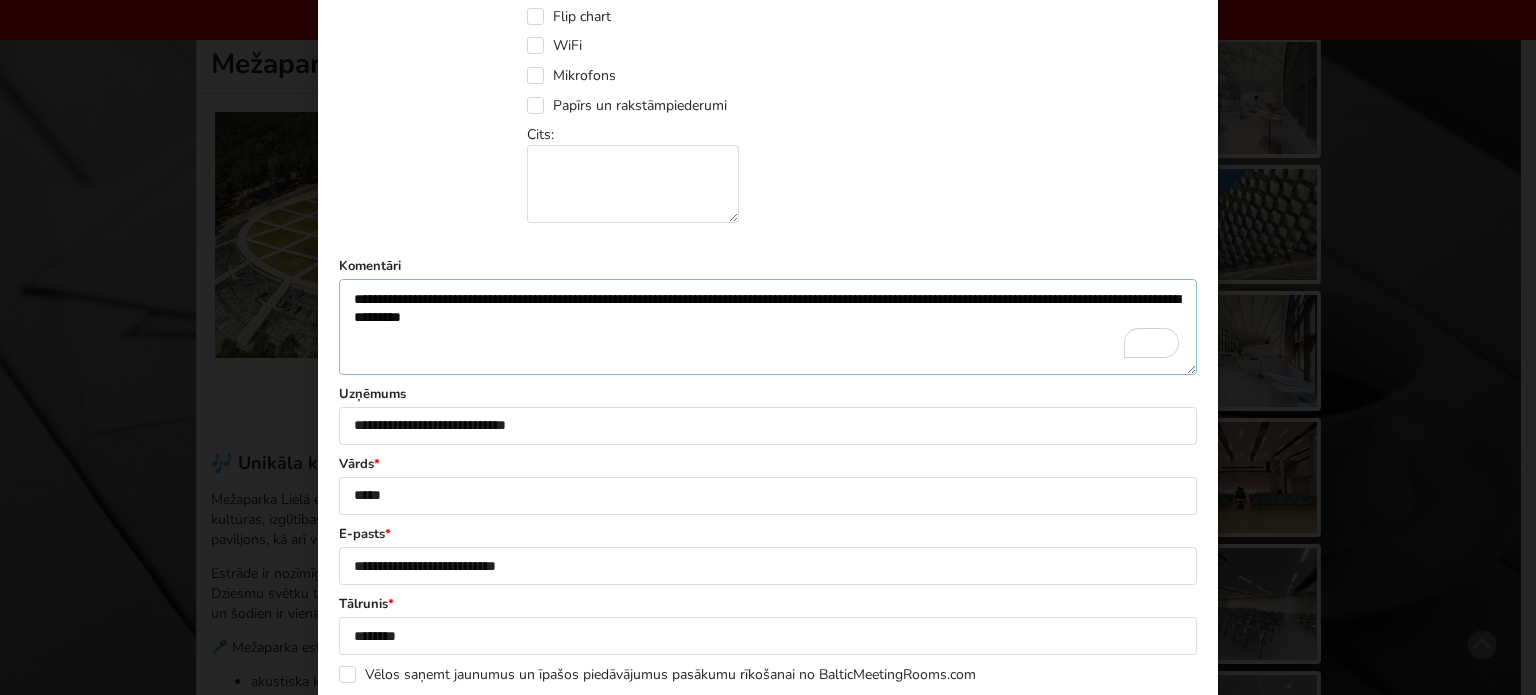 scroll, scrollTop: 1200, scrollLeft: 0, axis: vertical 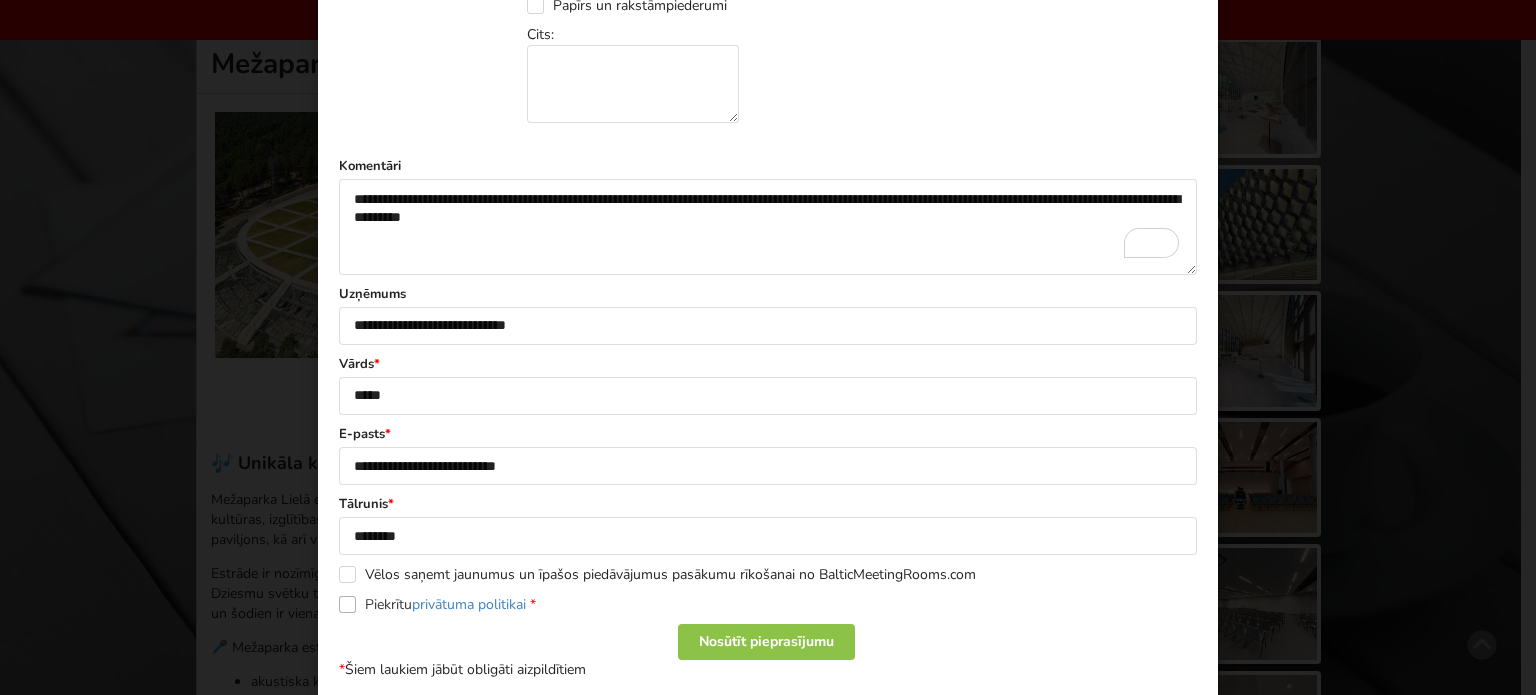 click on "Piekrītu  privātuma politikai   *" at bounding box center [437, 604] 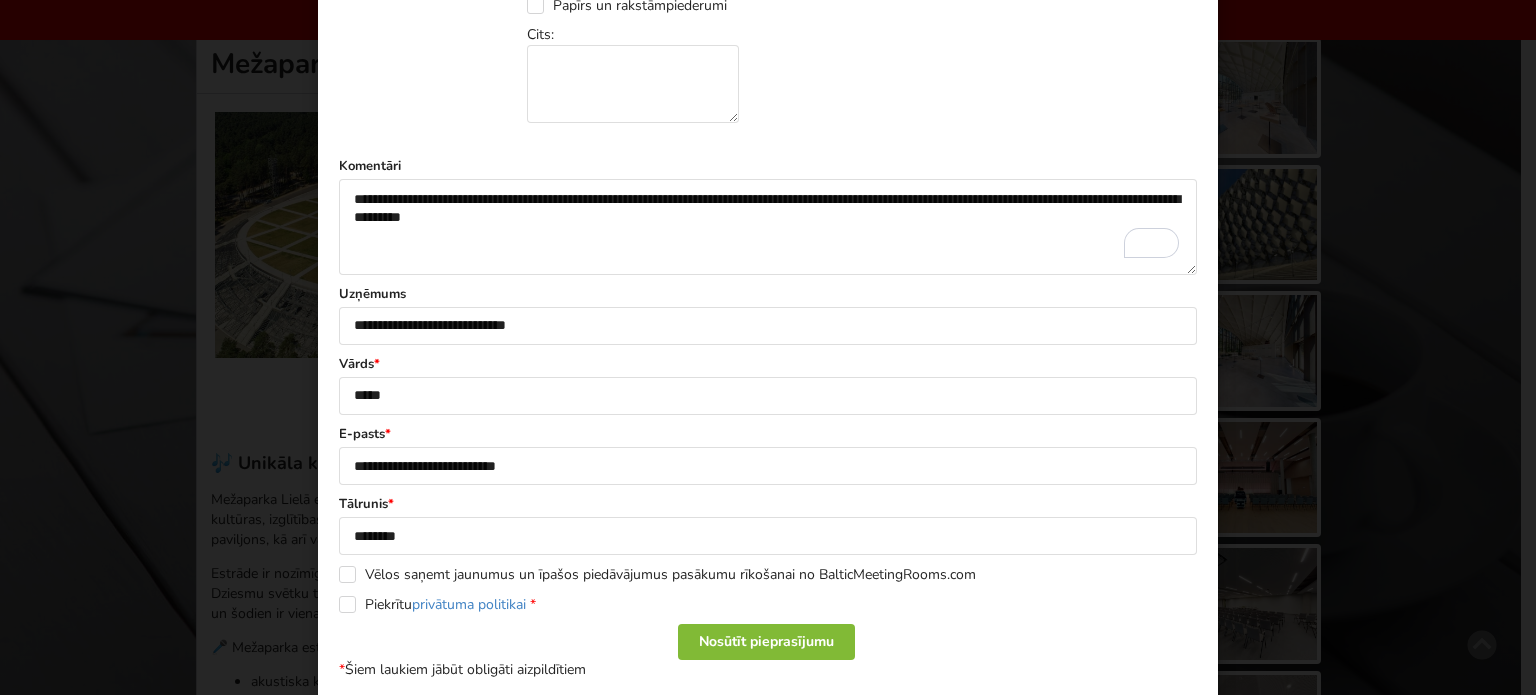 click on "Nosūtīt pieprasījumu" at bounding box center (766, 642) 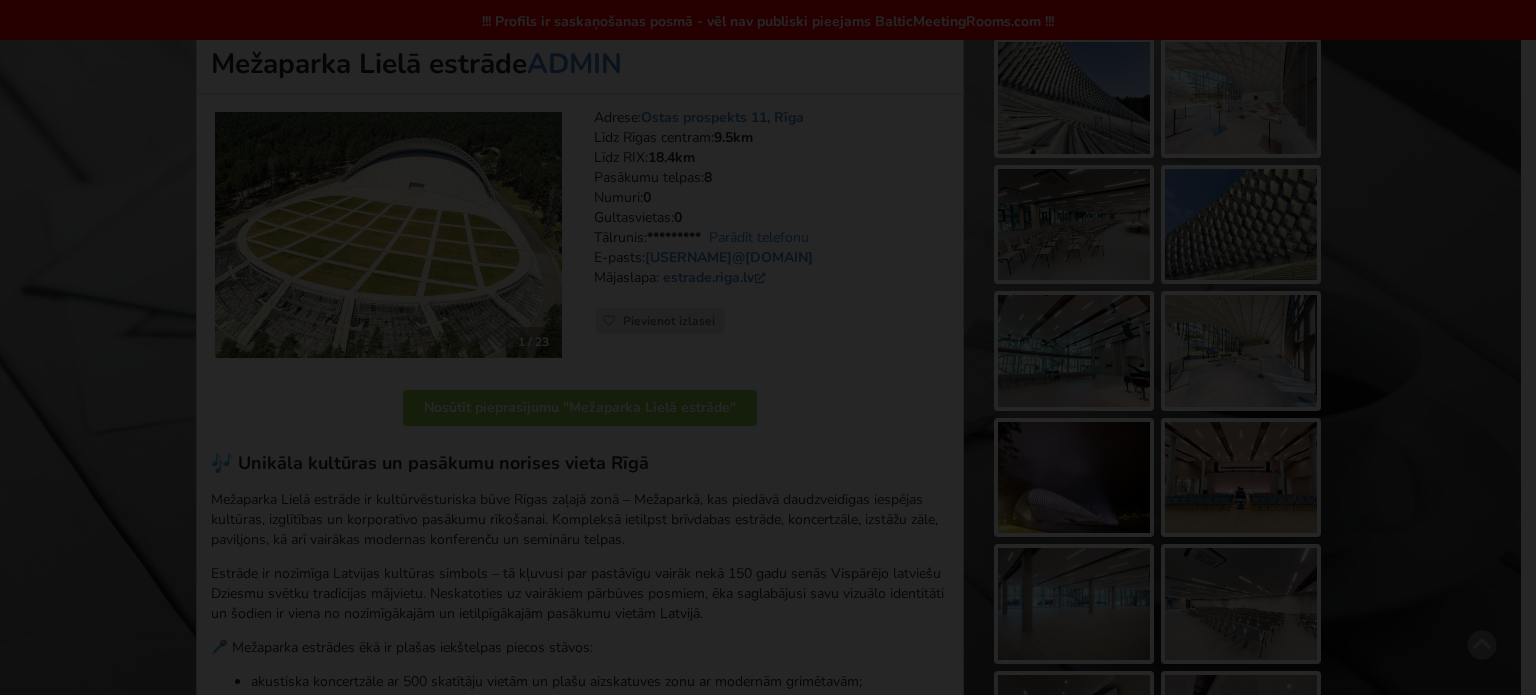 scroll, scrollTop: 0, scrollLeft: 0, axis: both 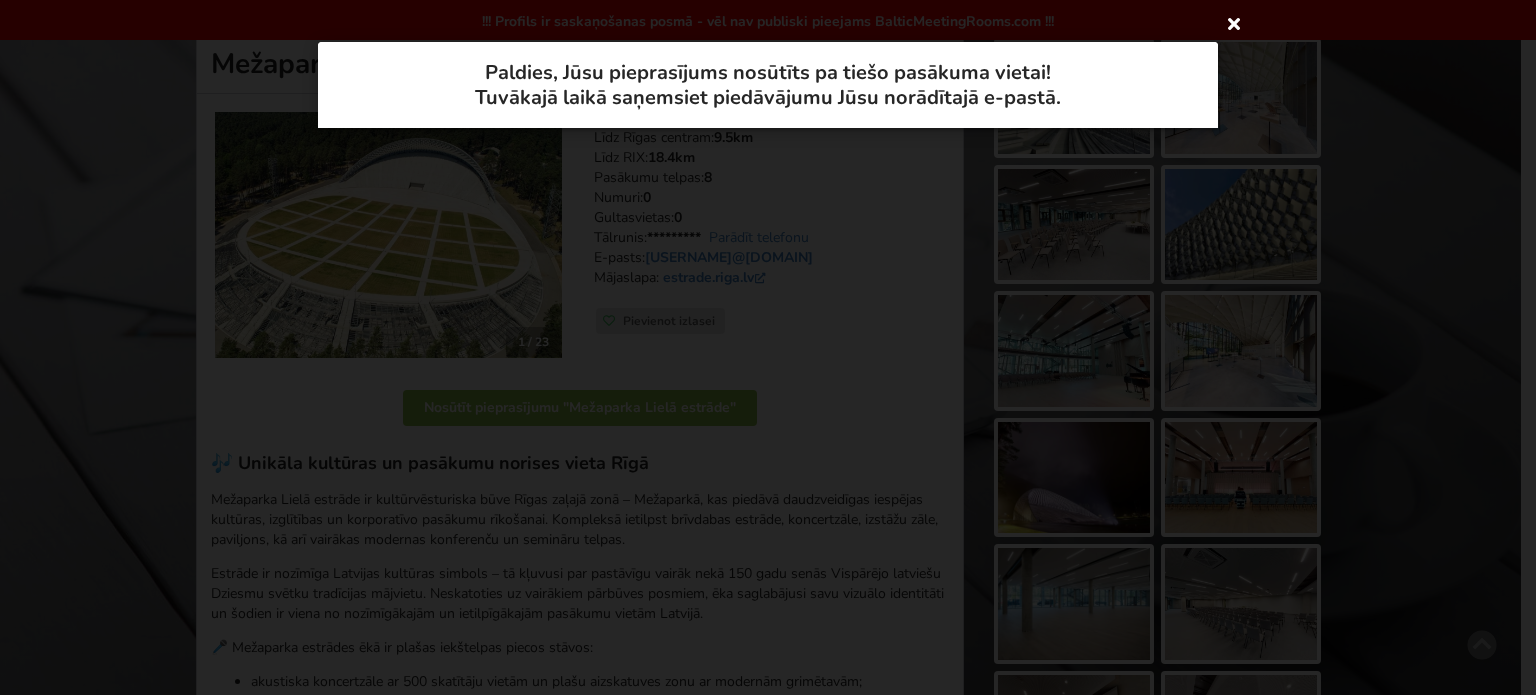 click at bounding box center [1234, 23] 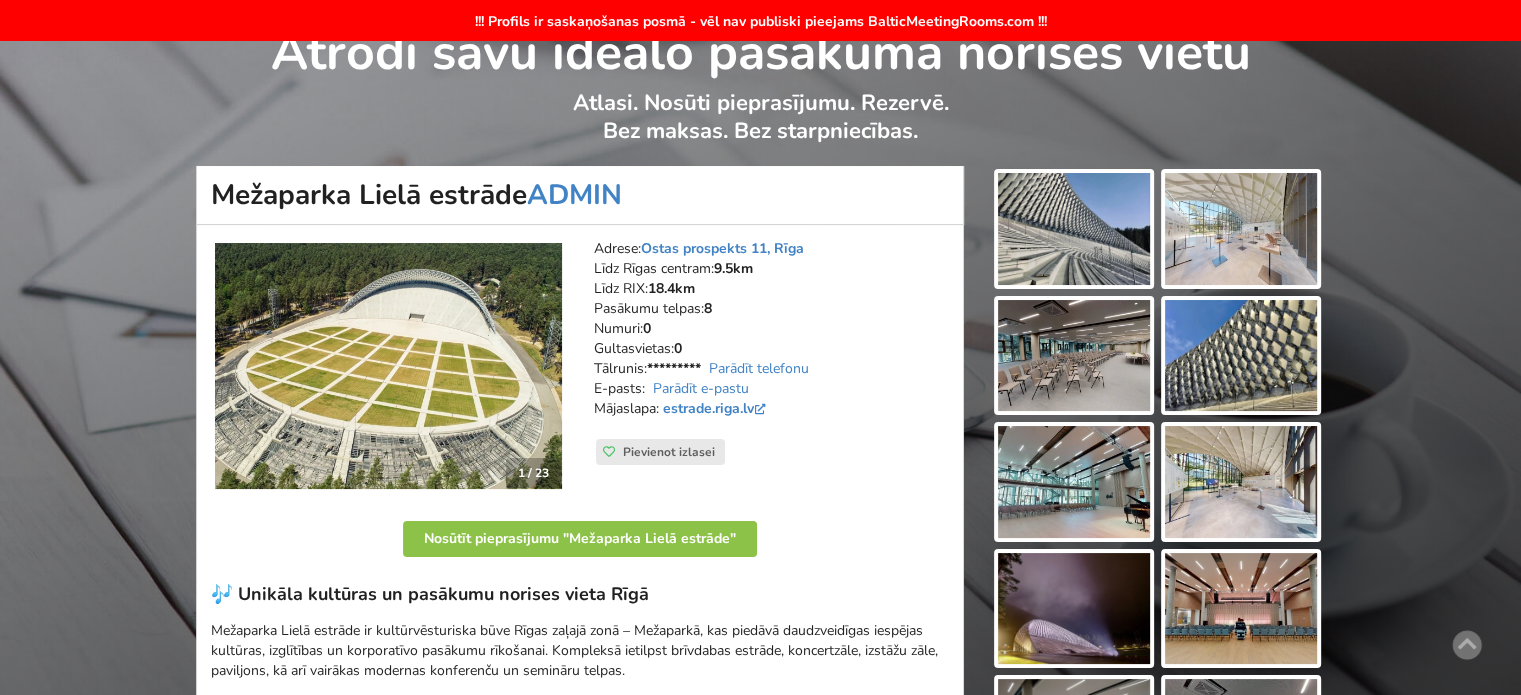 scroll, scrollTop: 0, scrollLeft: 0, axis: both 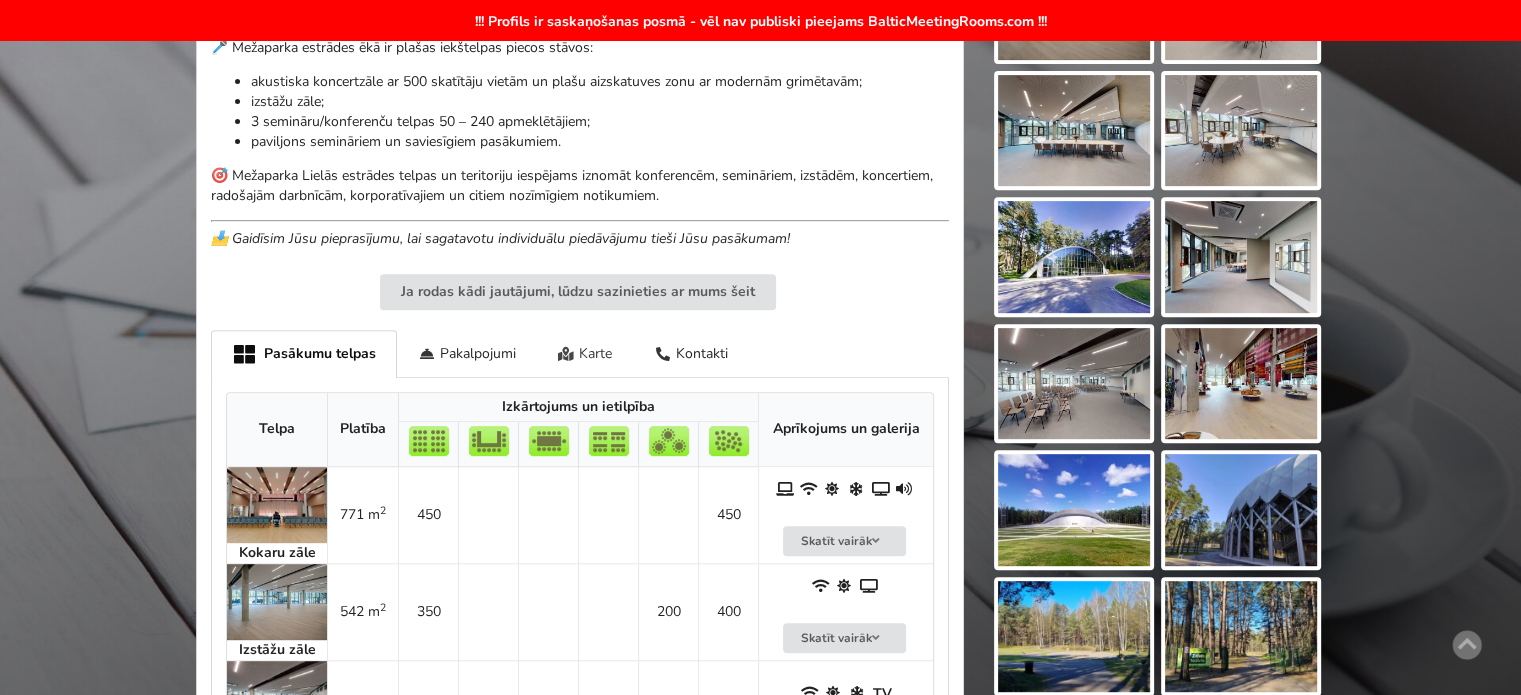 click on "Karte" at bounding box center [585, 353] 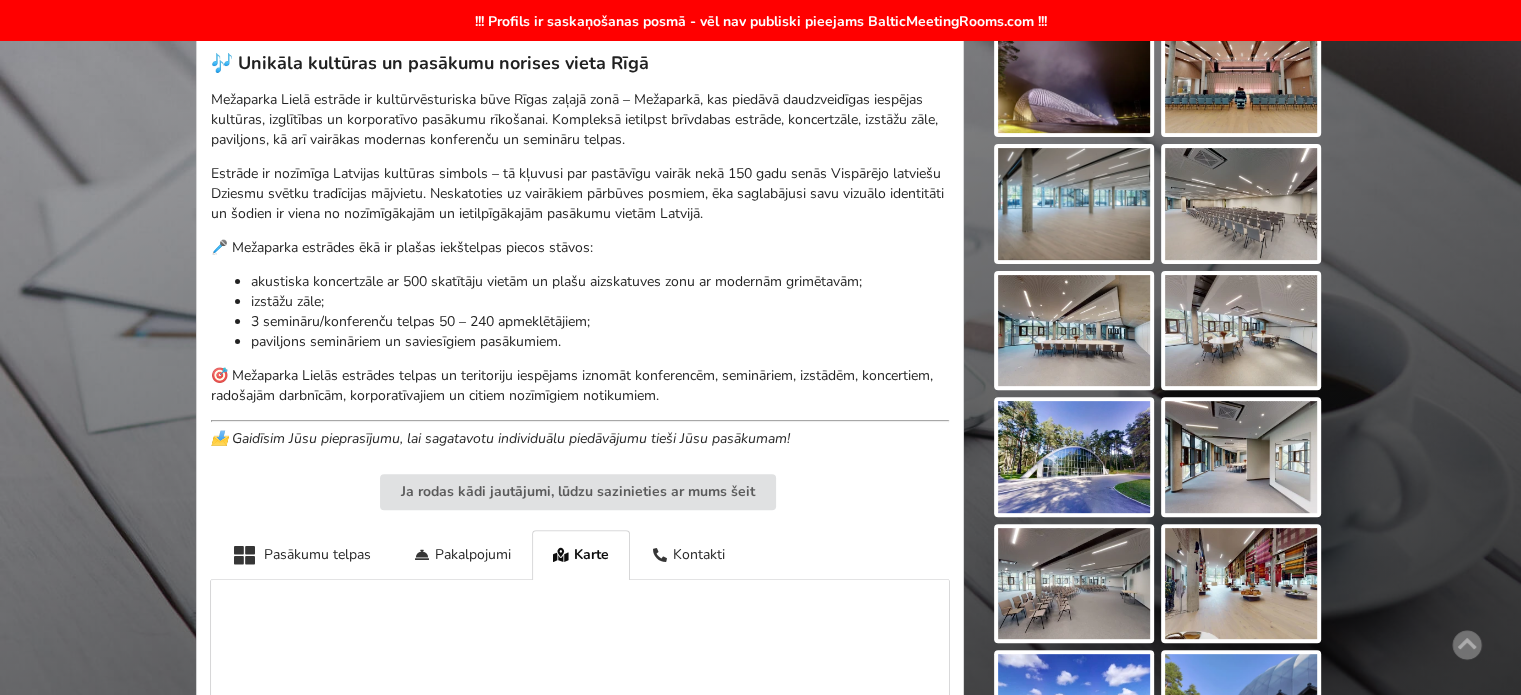 scroll, scrollTop: 0, scrollLeft: 0, axis: both 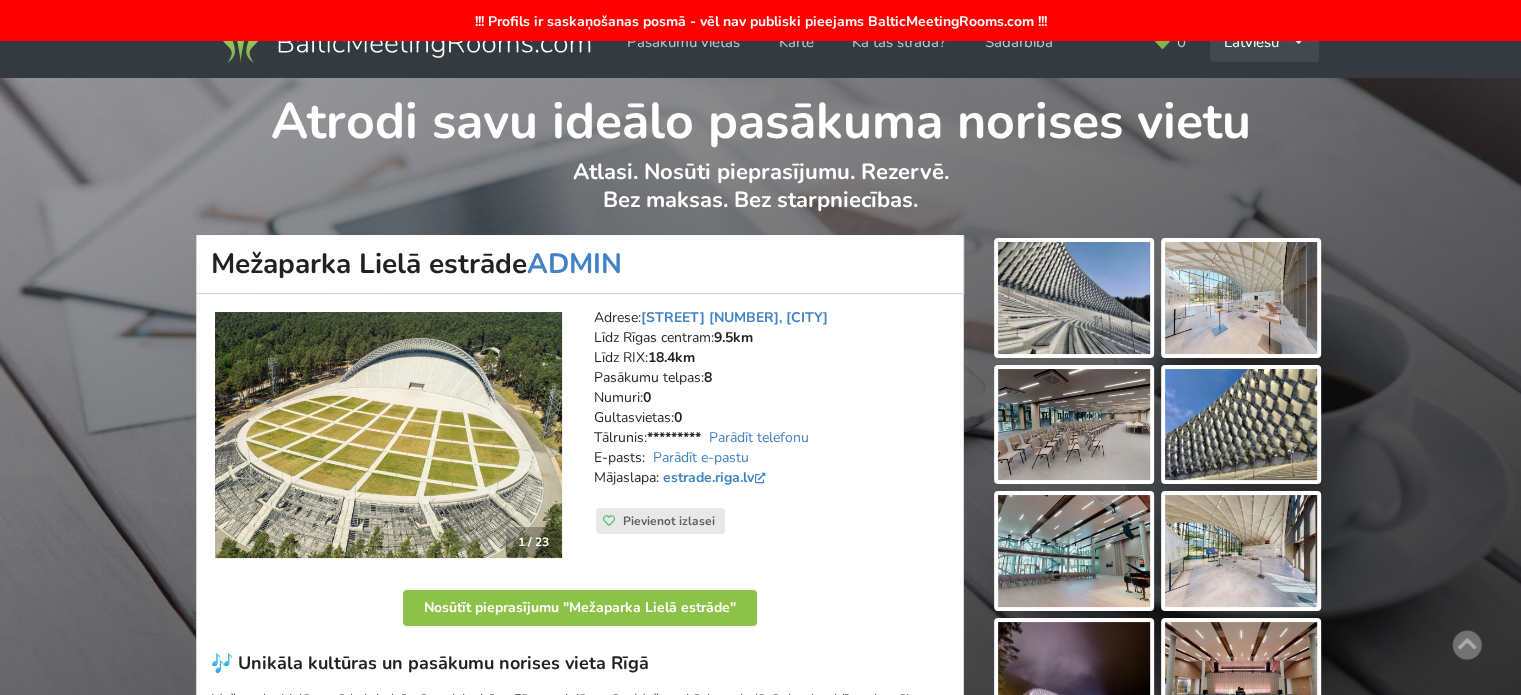 click on "Latviešu
English
Русский" at bounding box center (1264, 42) 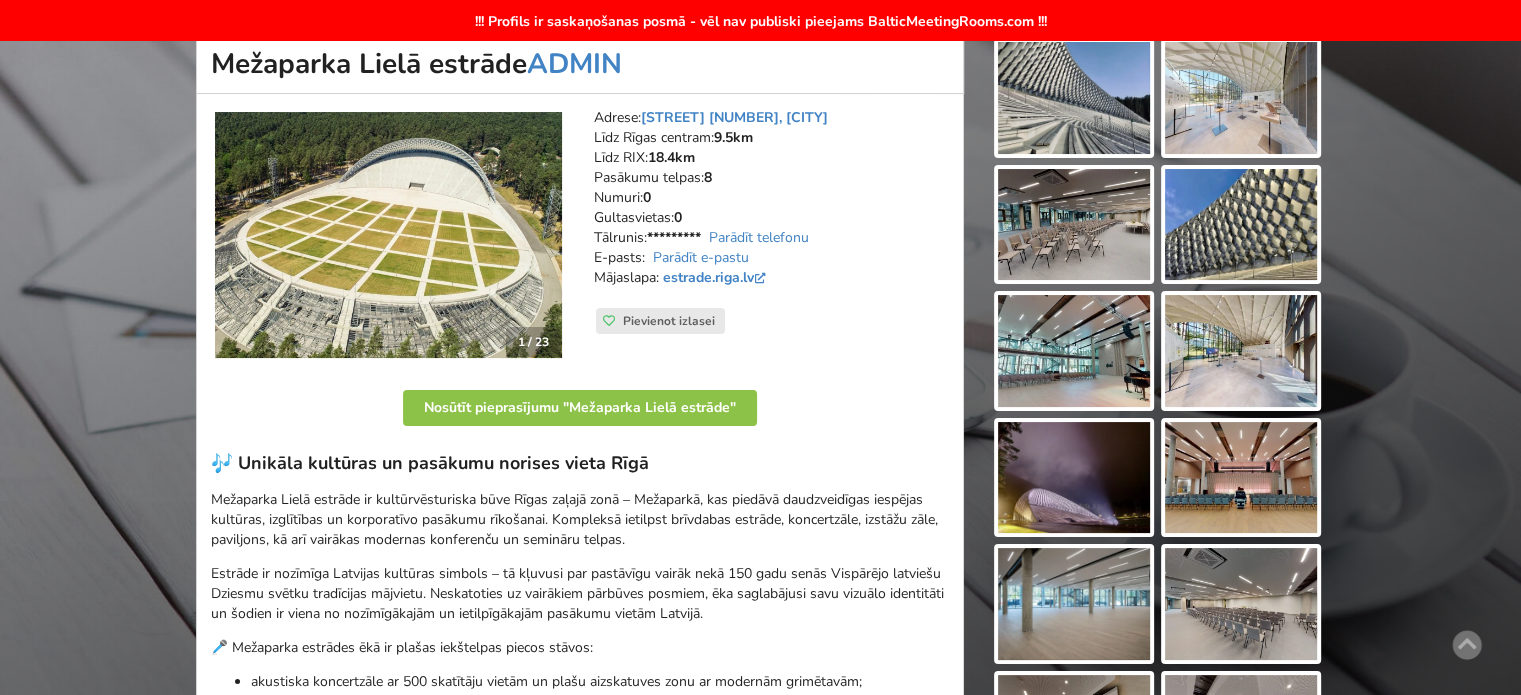 scroll, scrollTop: 0, scrollLeft: 0, axis: both 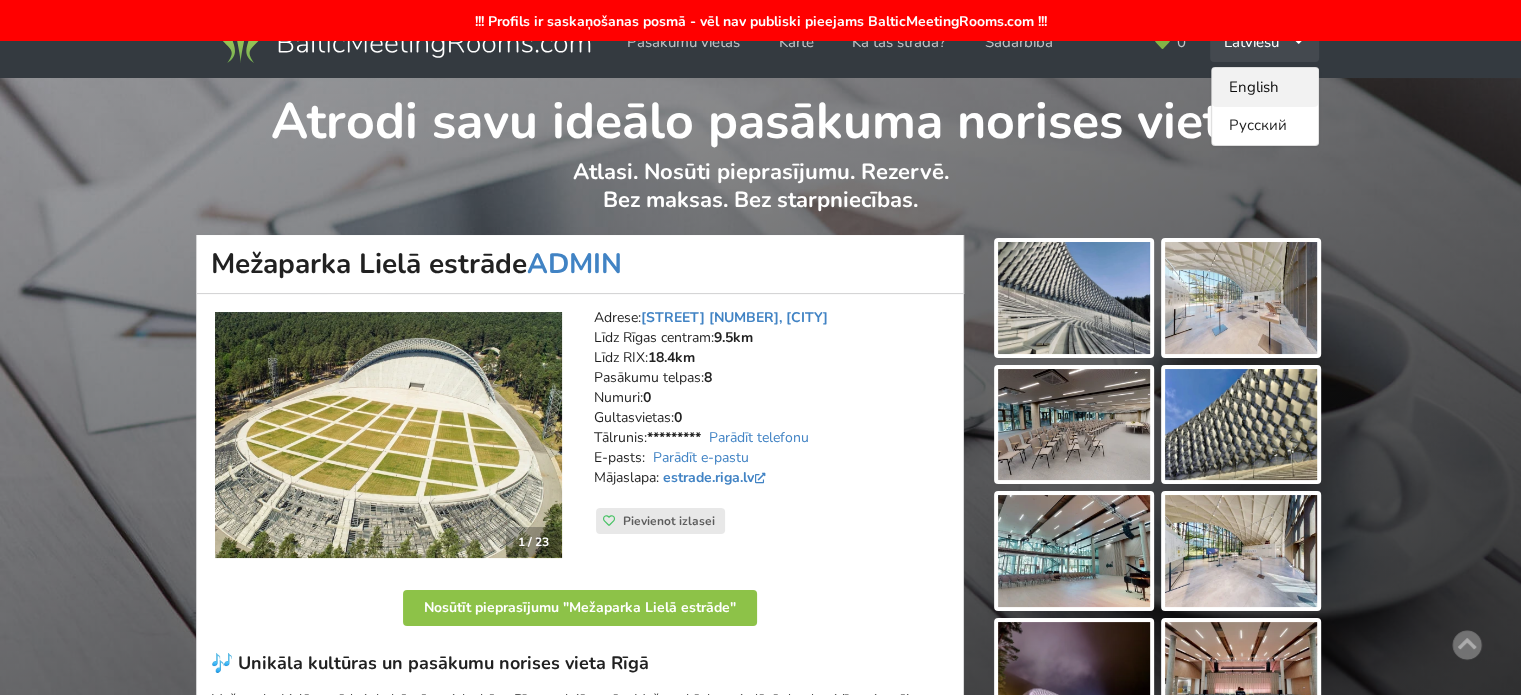 click on "English" at bounding box center [1265, 87] 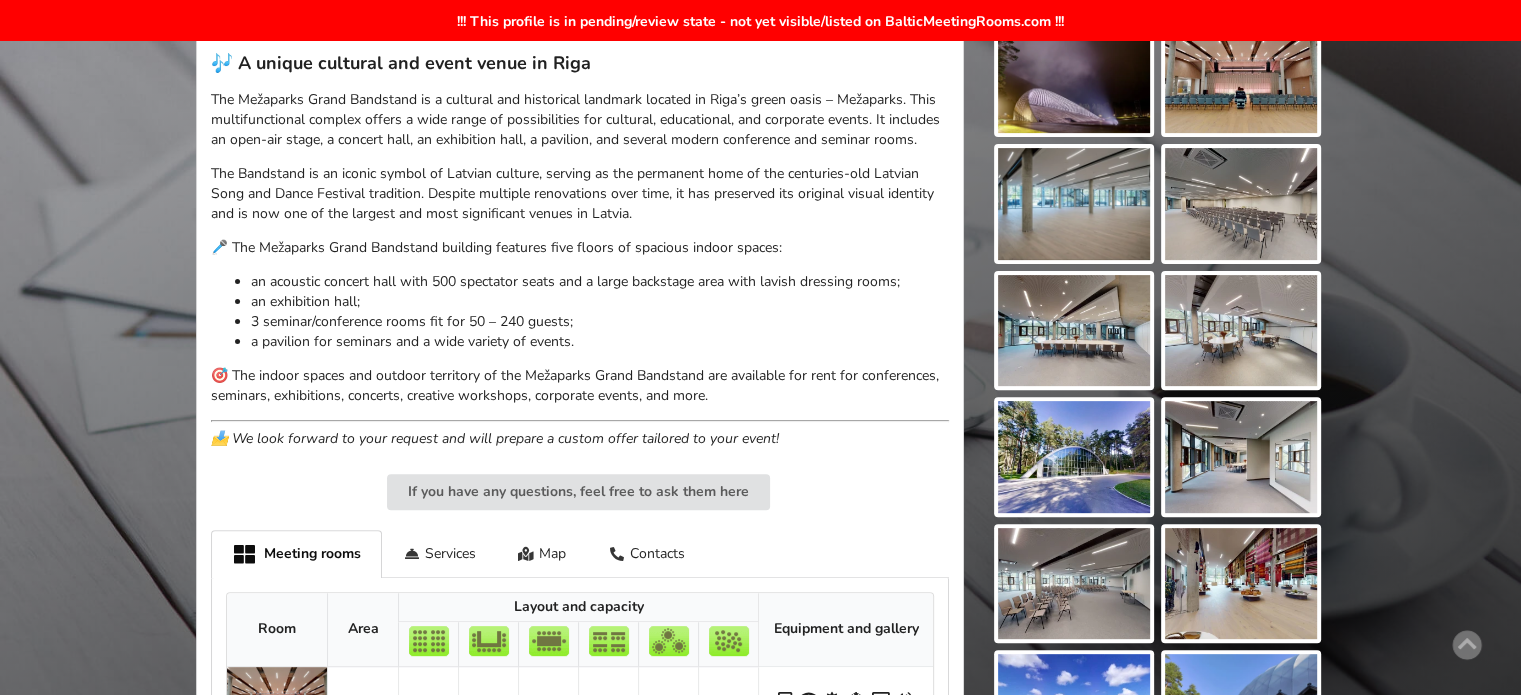 scroll, scrollTop: 1000, scrollLeft: 0, axis: vertical 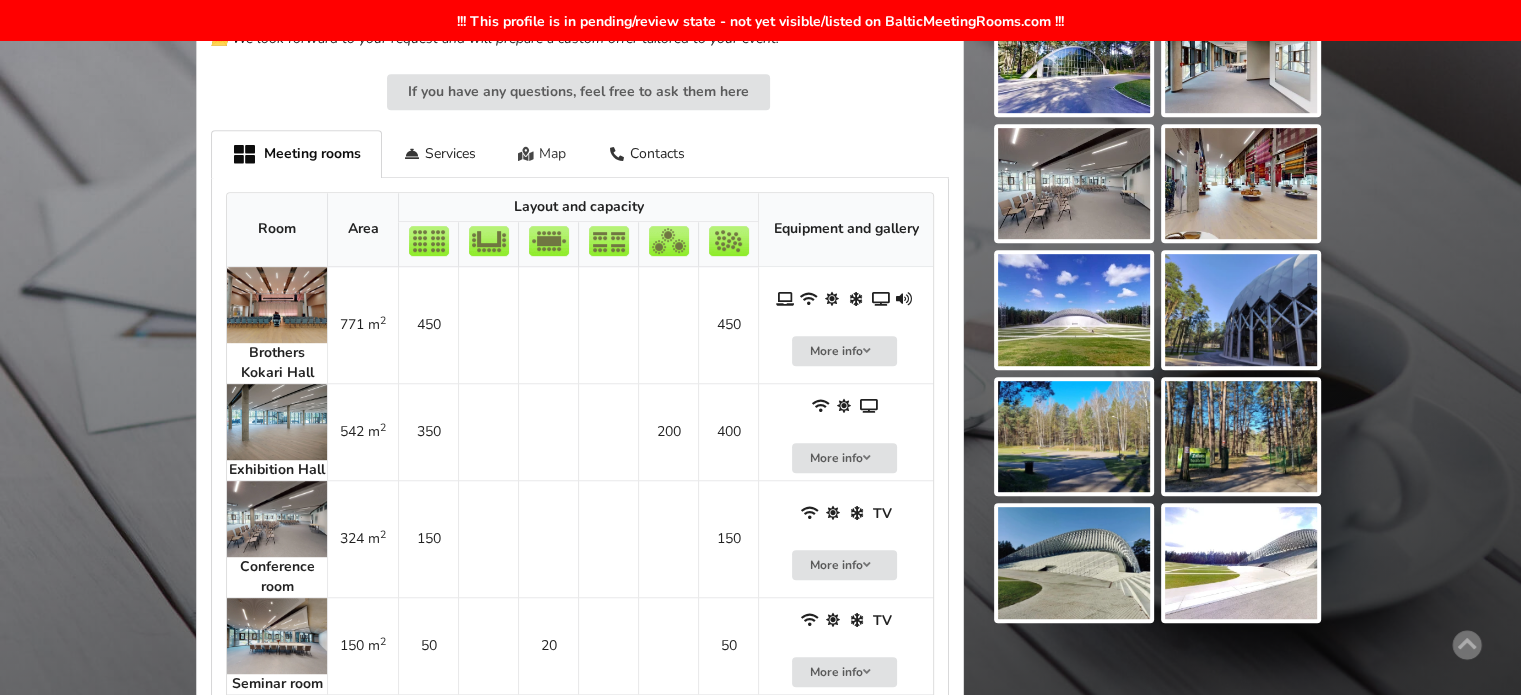 click on "Map" at bounding box center [542, 153] 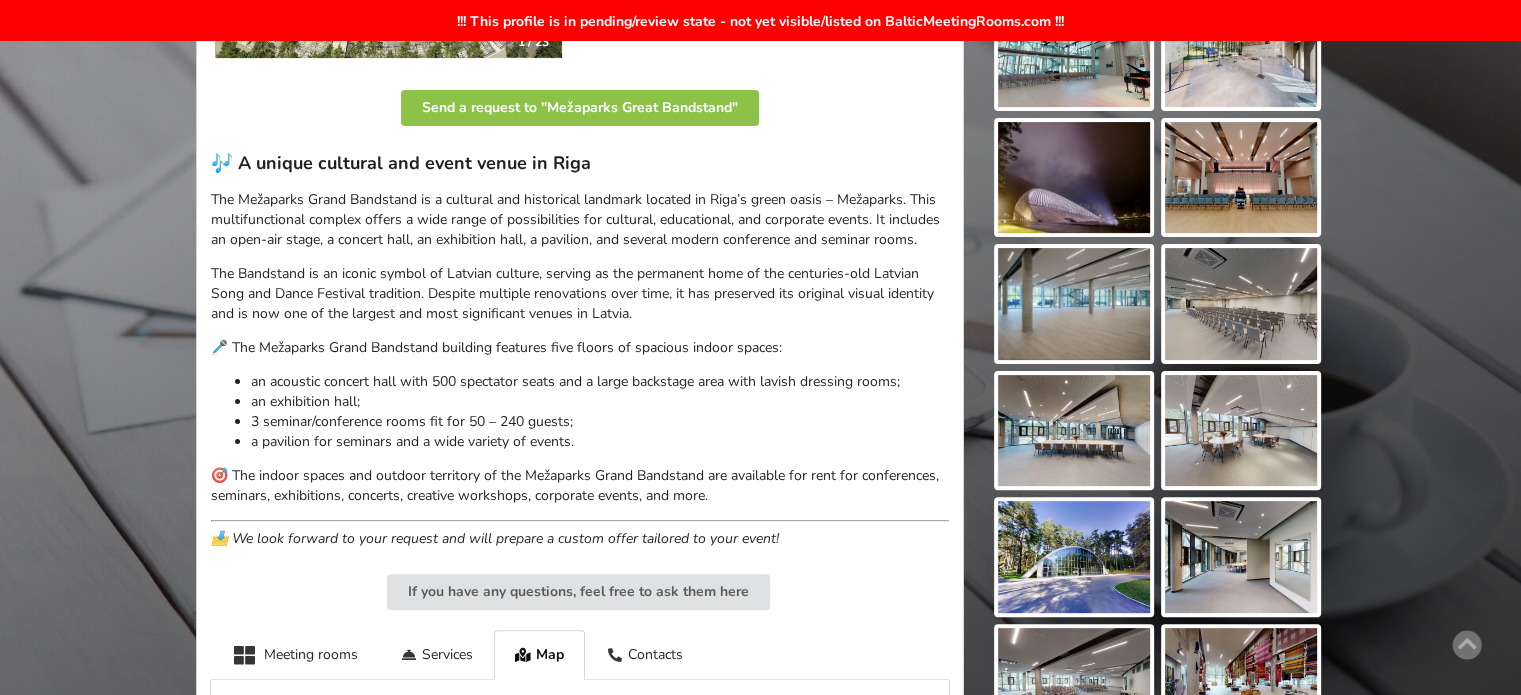 scroll, scrollTop: 0, scrollLeft: 0, axis: both 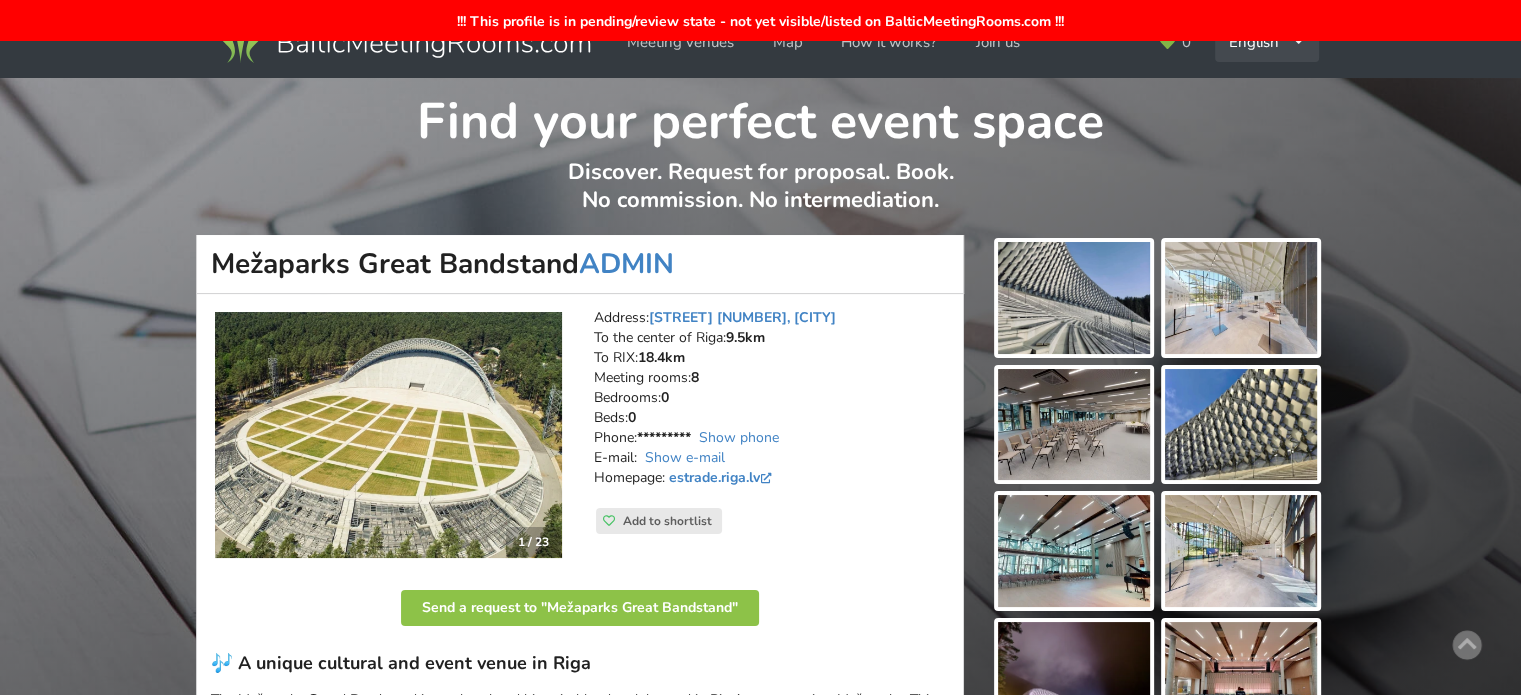 click on "English
Русский
Latviešu" at bounding box center (1267, 42) 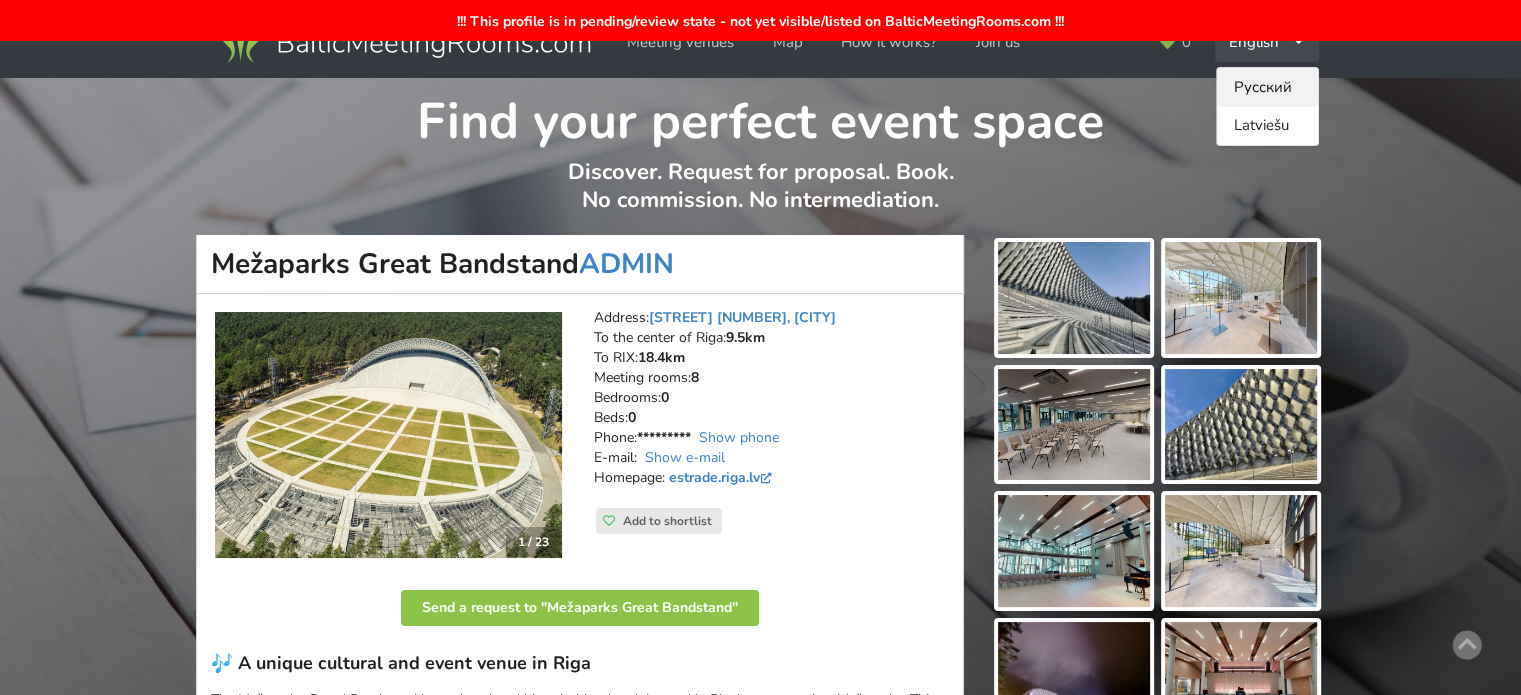 click on "Русский" at bounding box center (1267, 87) 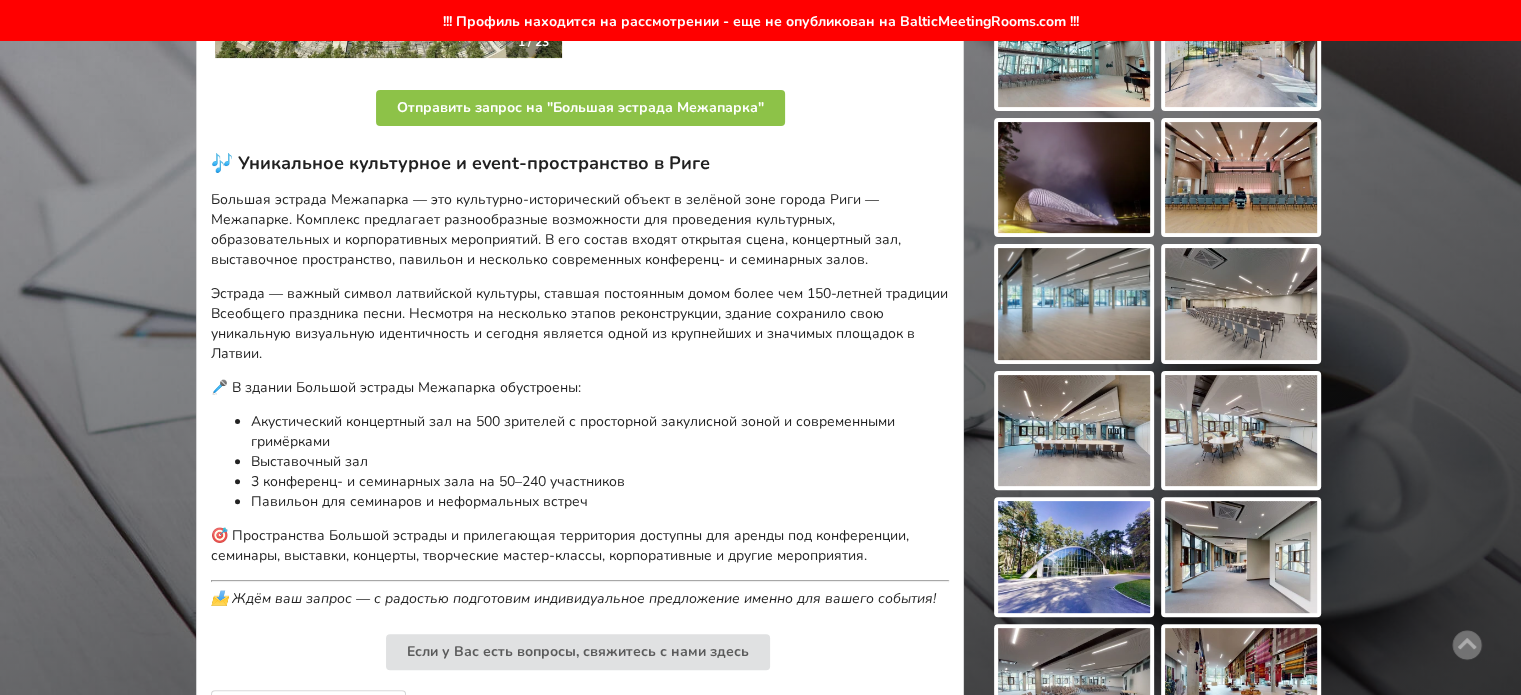 scroll, scrollTop: 100, scrollLeft: 0, axis: vertical 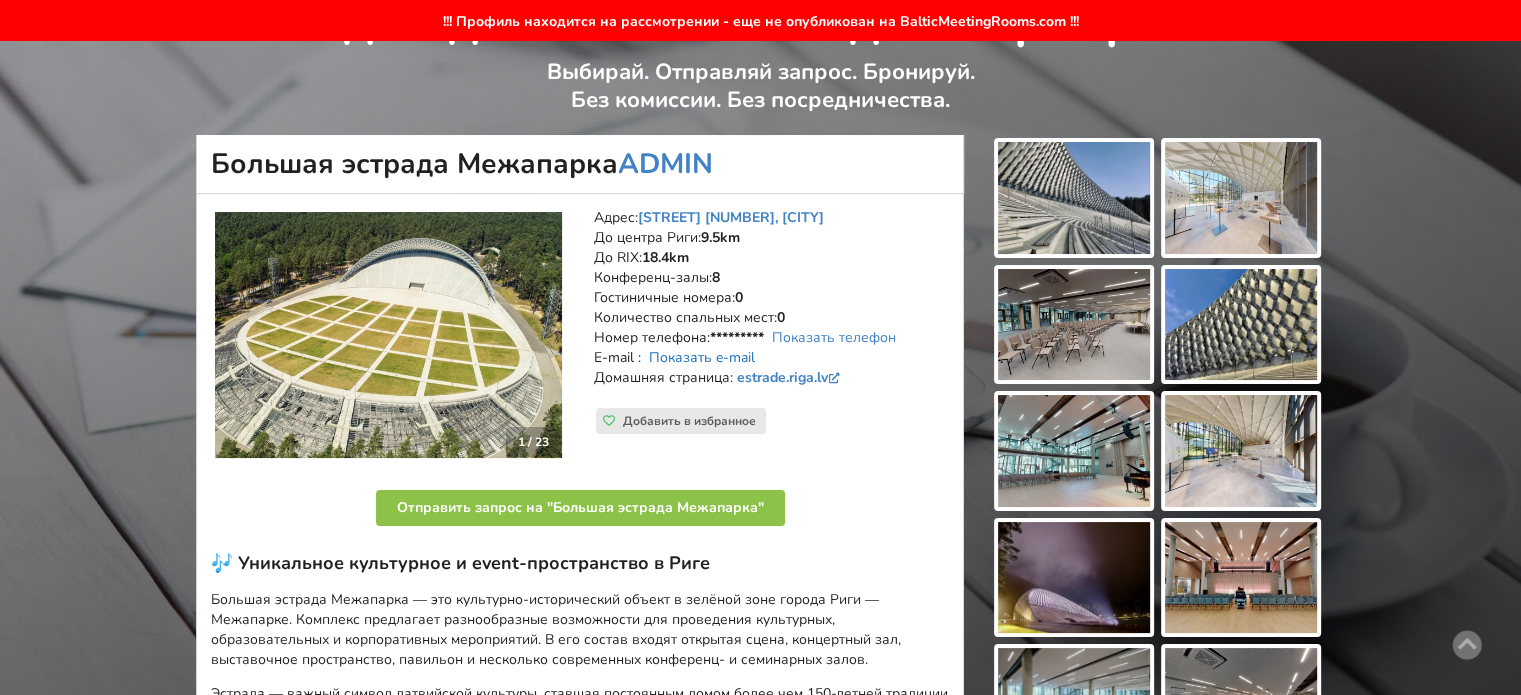 click on "Показать e-mail" at bounding box center [702, 357] 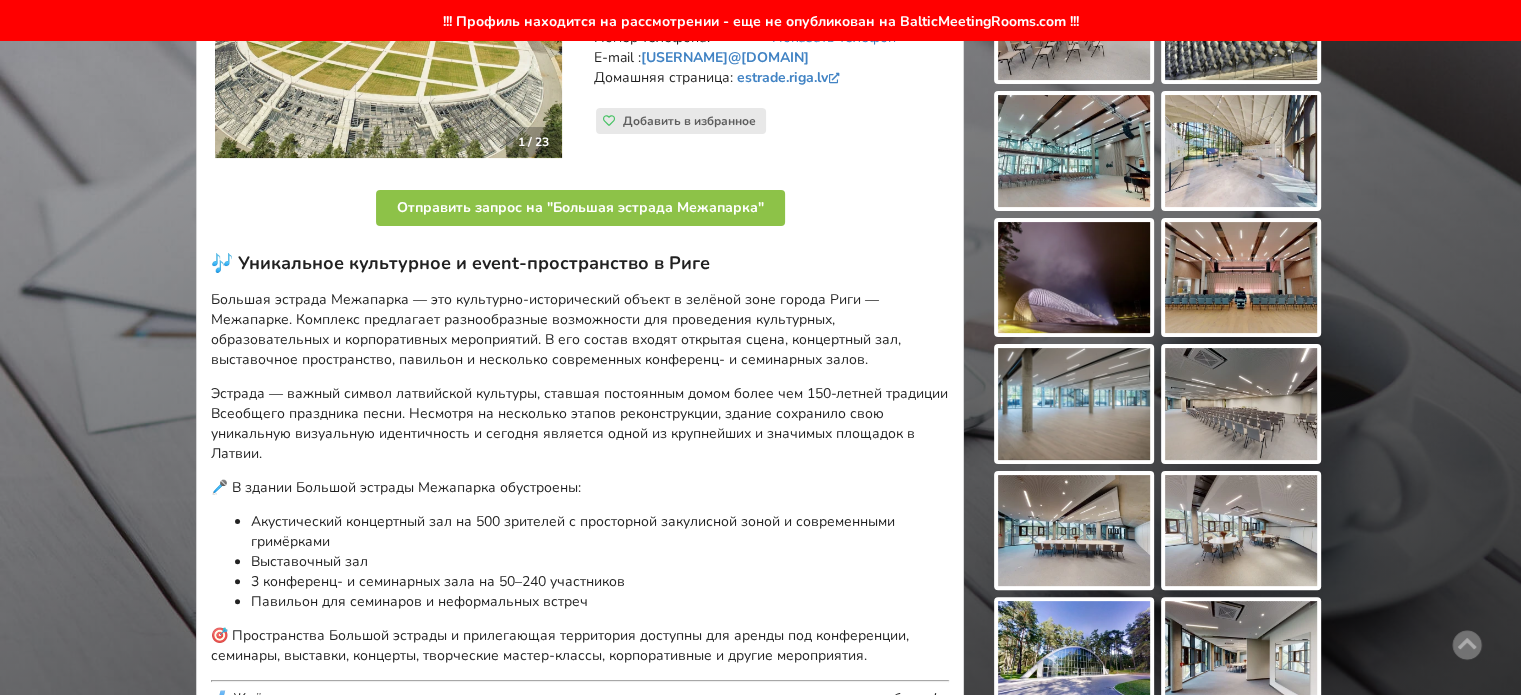 scroll, scrollTop: 1000, scrollLeft: 0, axis: vertical 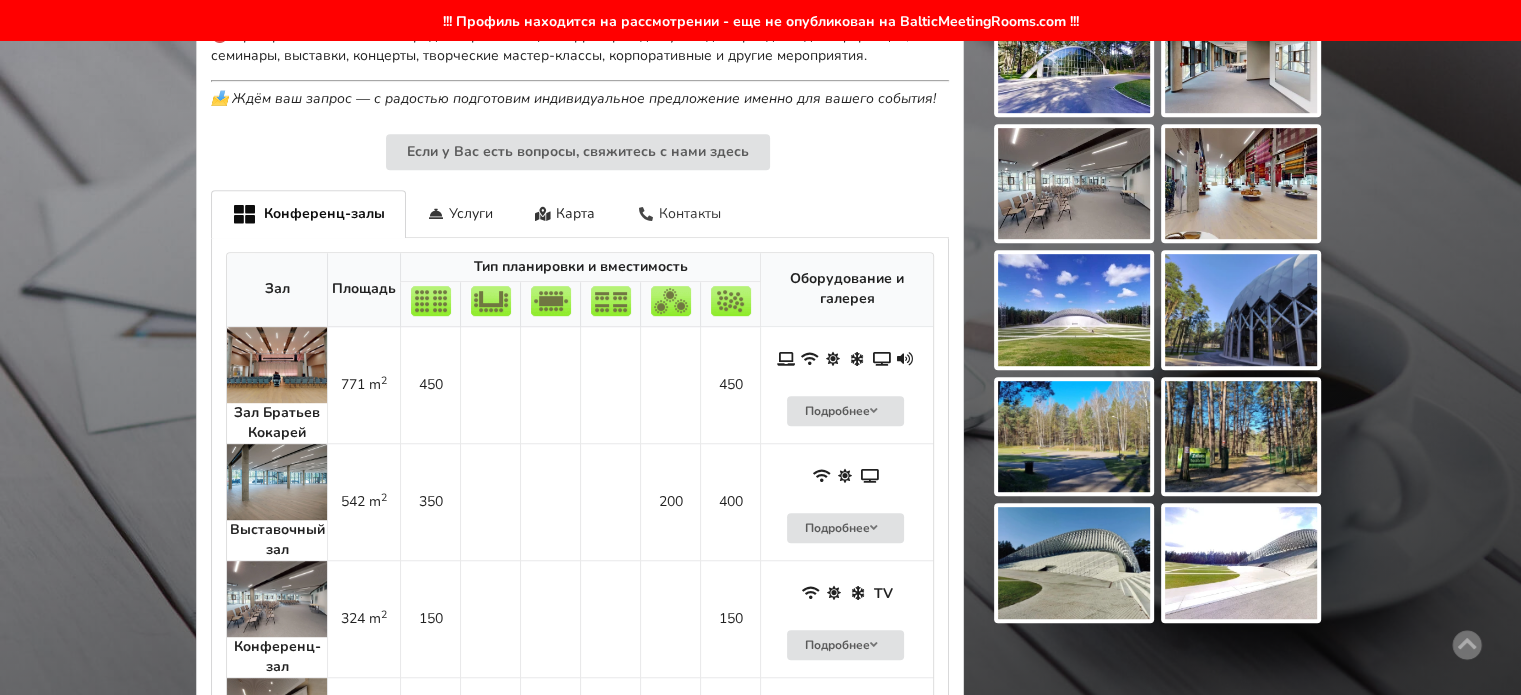 drag, startPoint x: 588, startPoint y: 209, endPoint x: 669, endPoint y: 231, distance: 83.9345 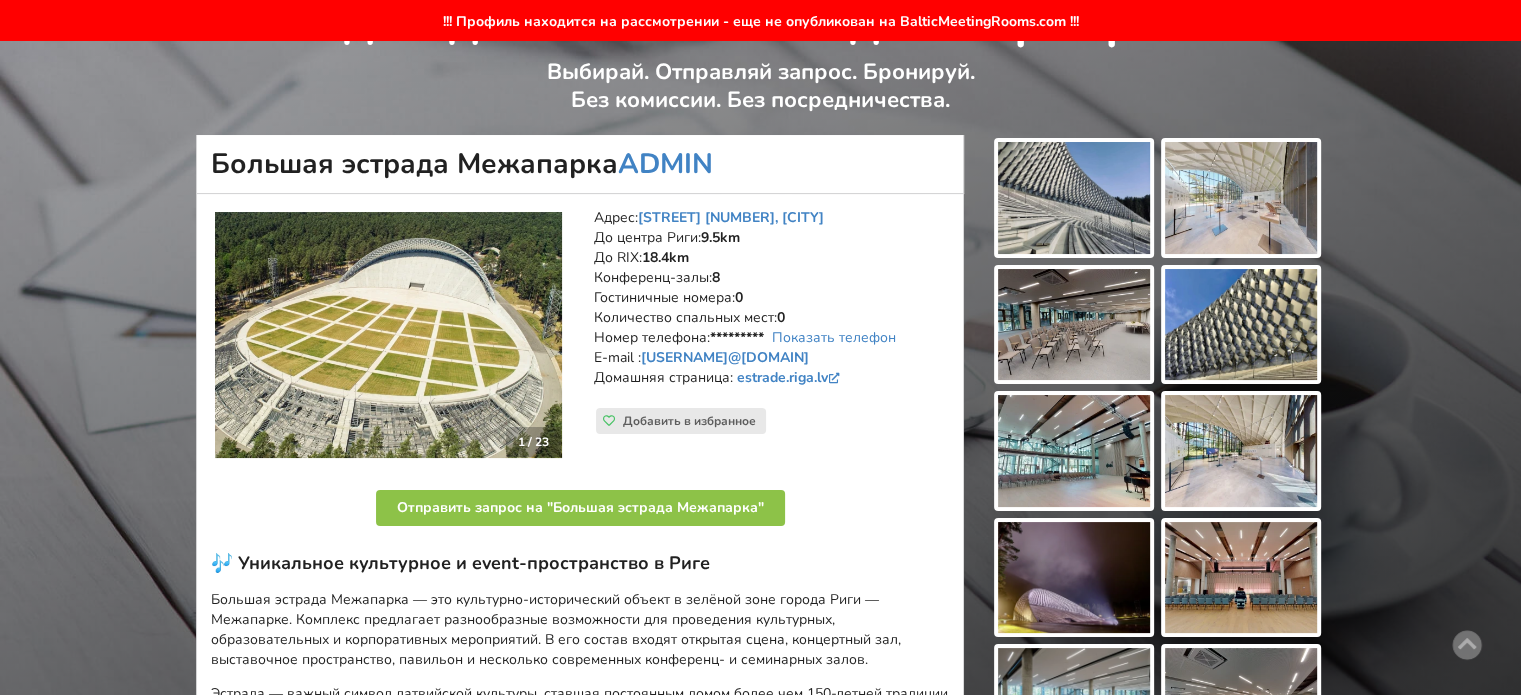 scroll, scrollTop: 0, scrollLeft: 0, axis: both 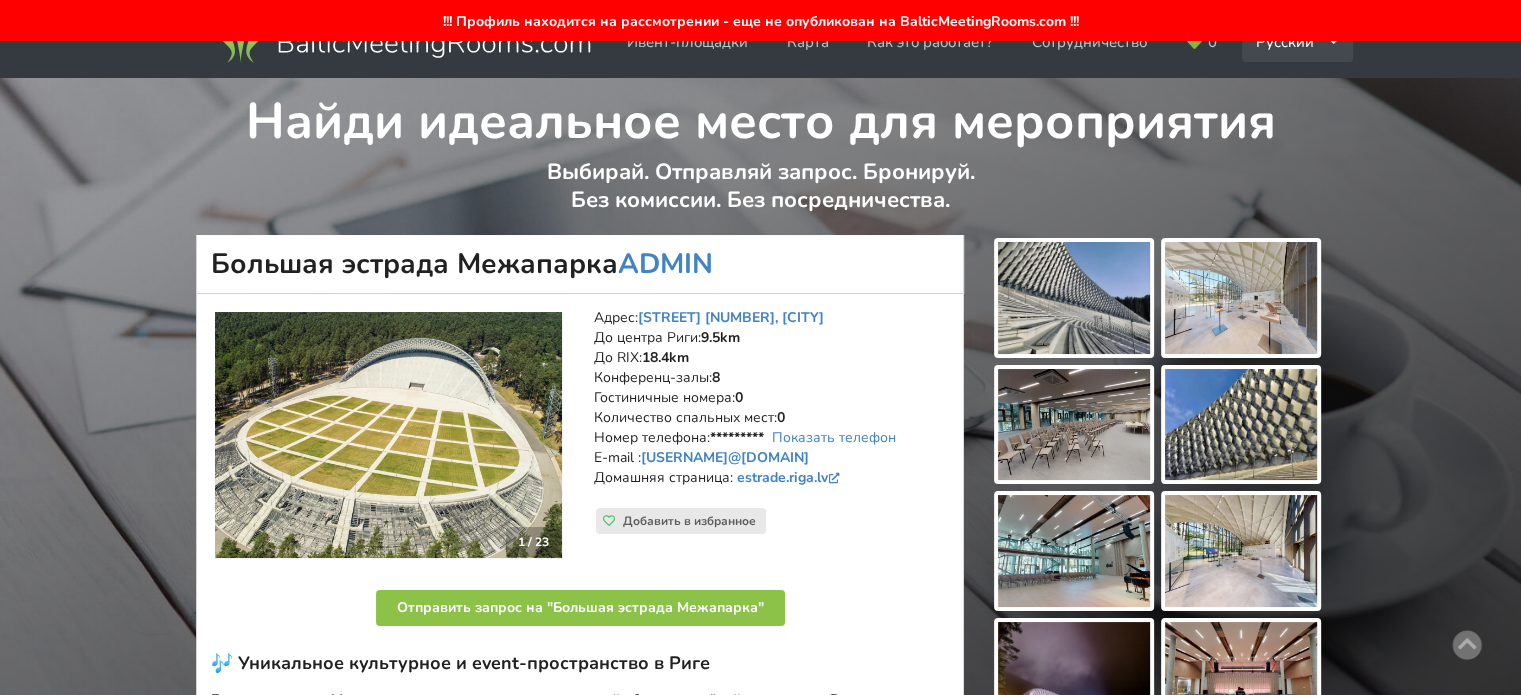 click at bounding box center (1333, 42) 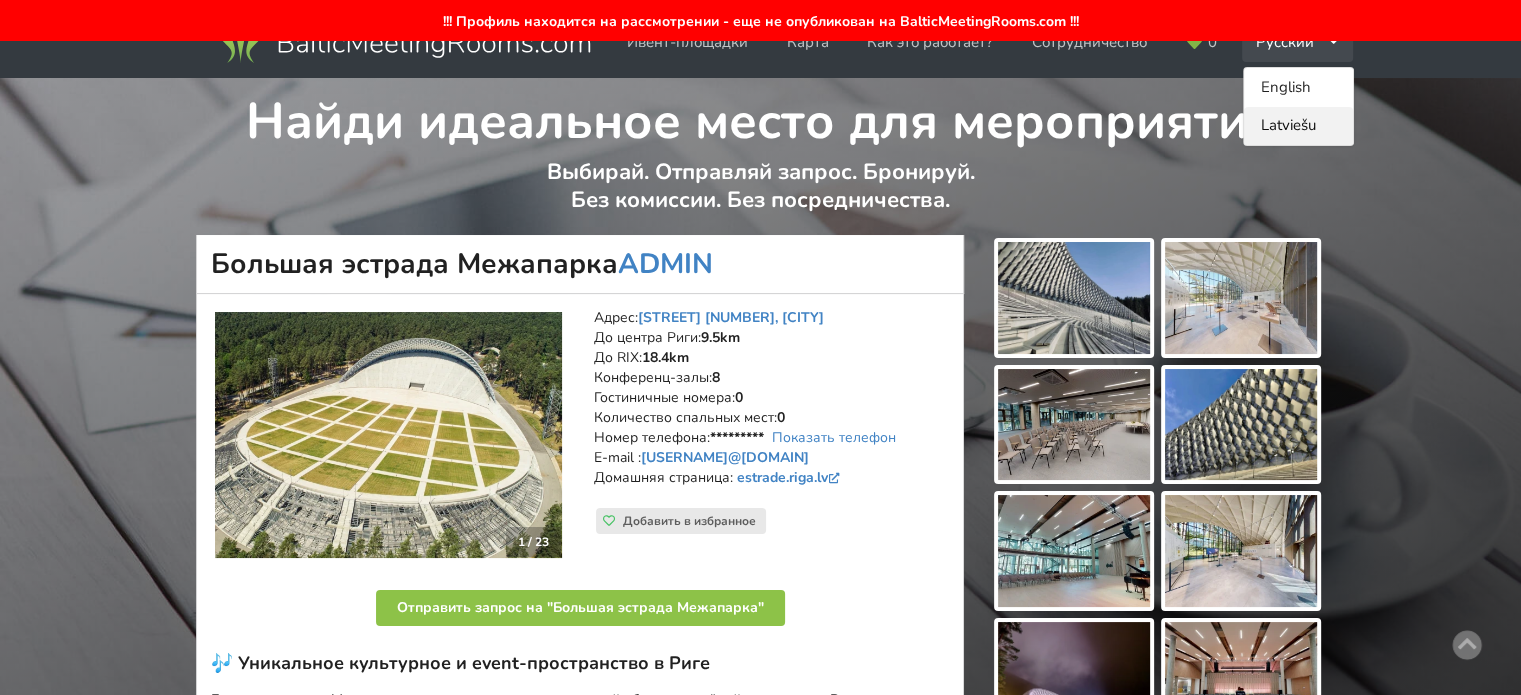 click on "Latviešu" at bounding box center [1298, 126] 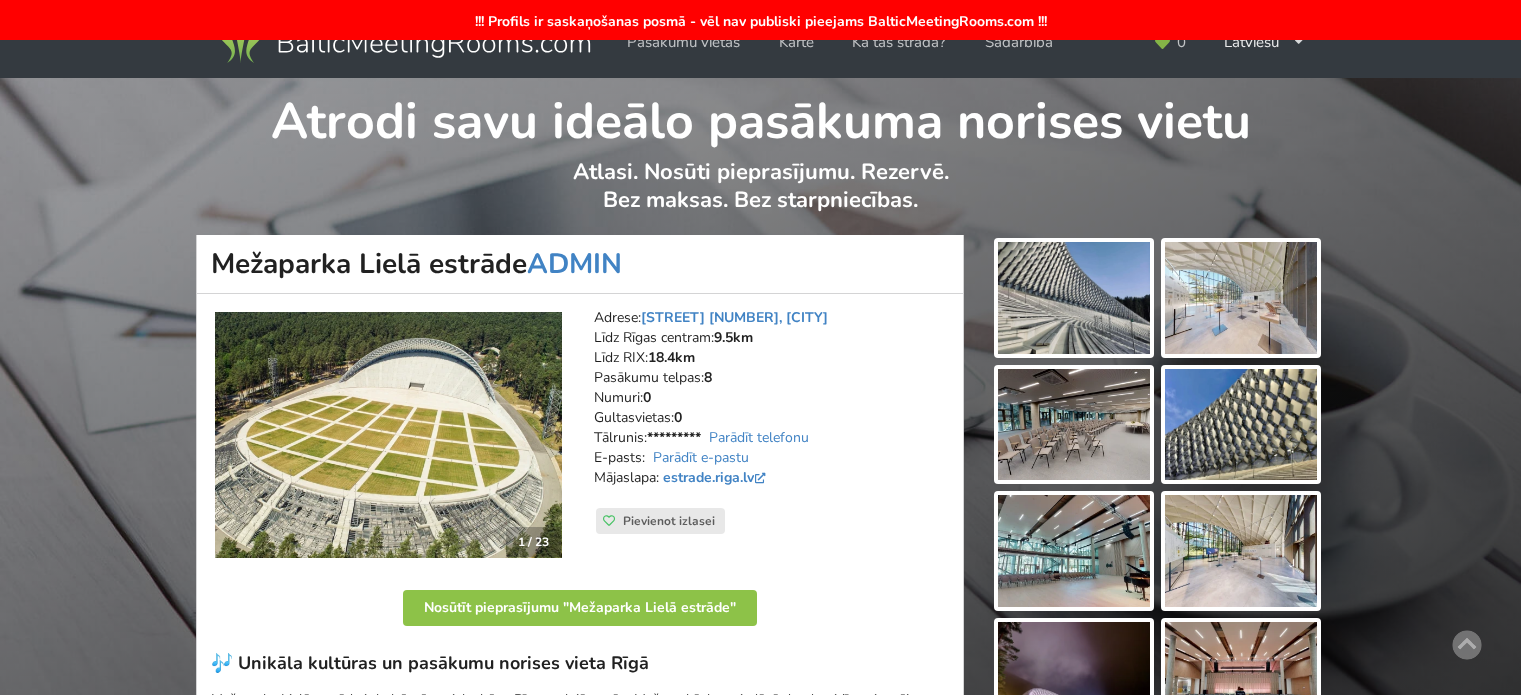scroll, scrollTop: 0, scrollLeft: 0, axis: both 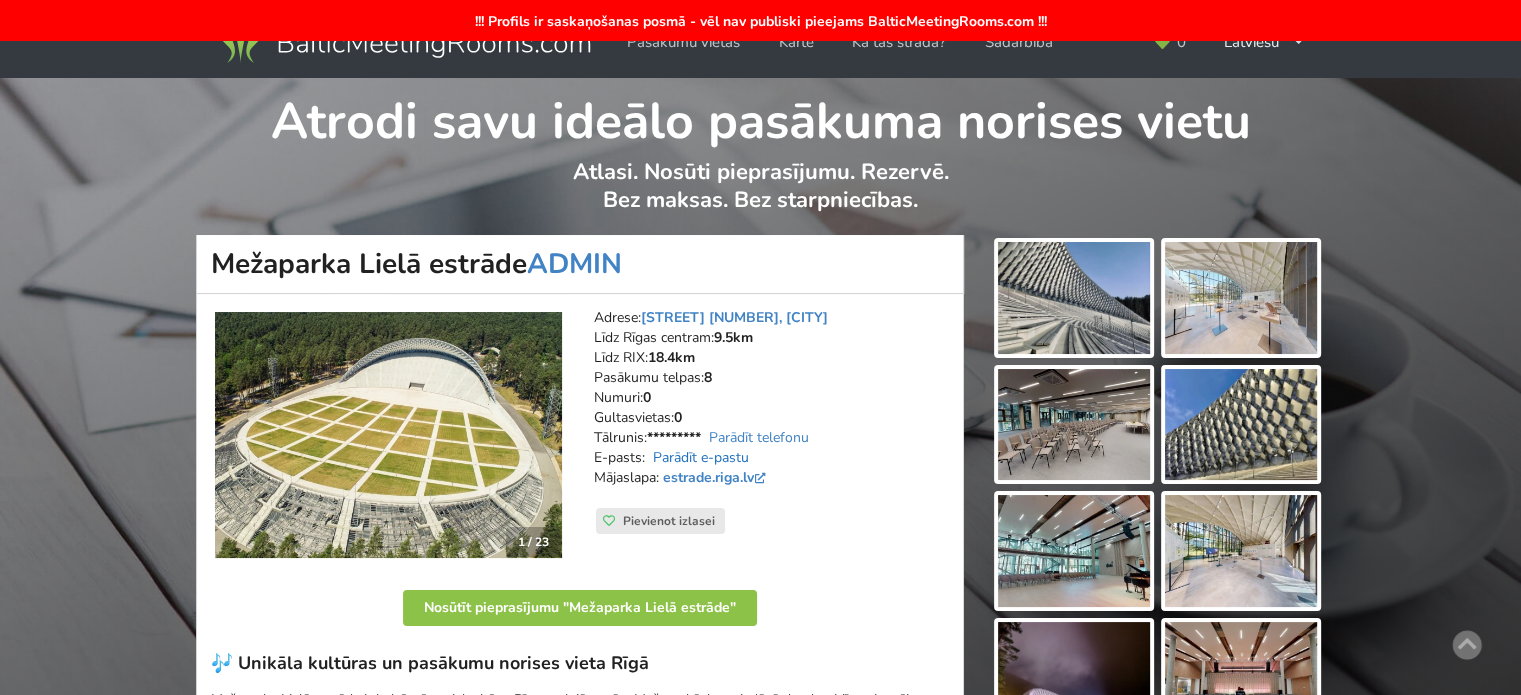 click on "Parādīt e-pastu" at bounding box center [701, 457] 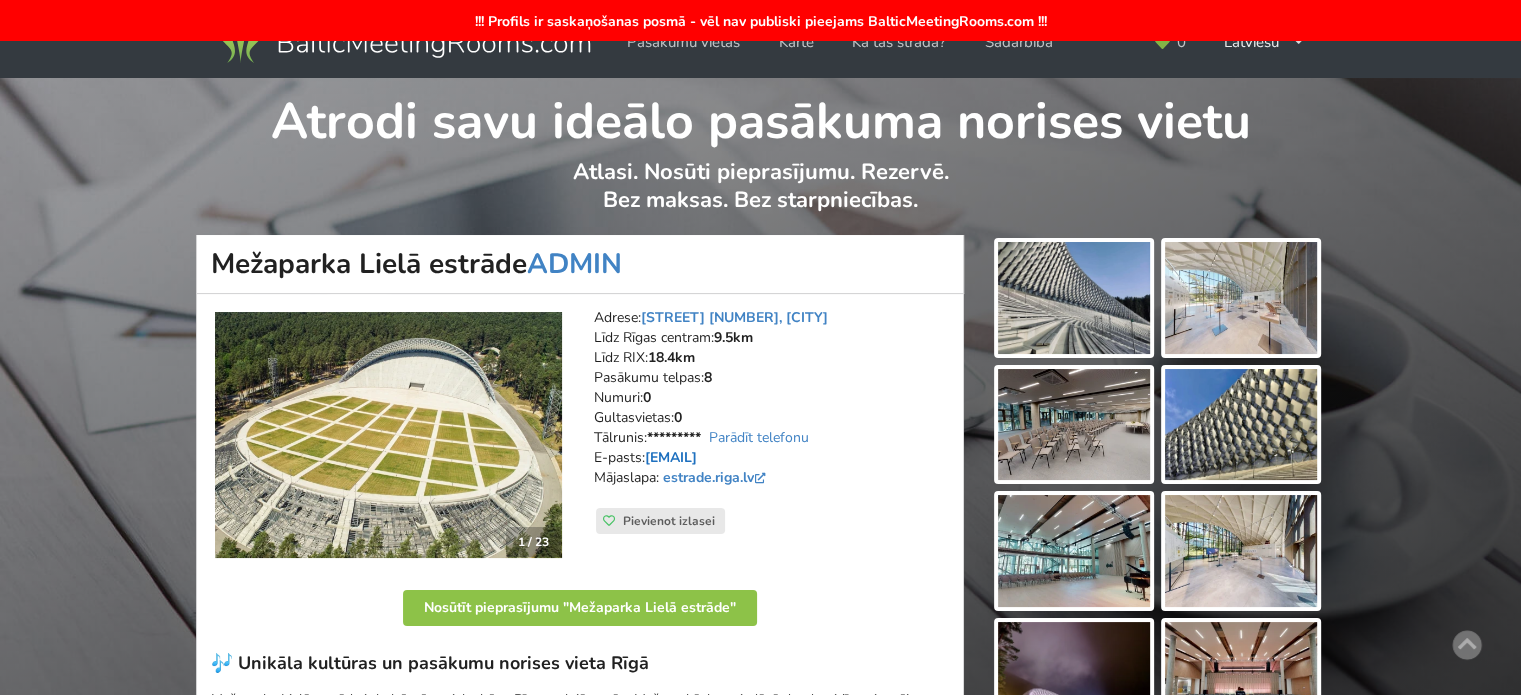 drag, startPoint x: 770, startPoint y: 457, endPoint x: 650, endPoint y: 458, distance: 120.004166 